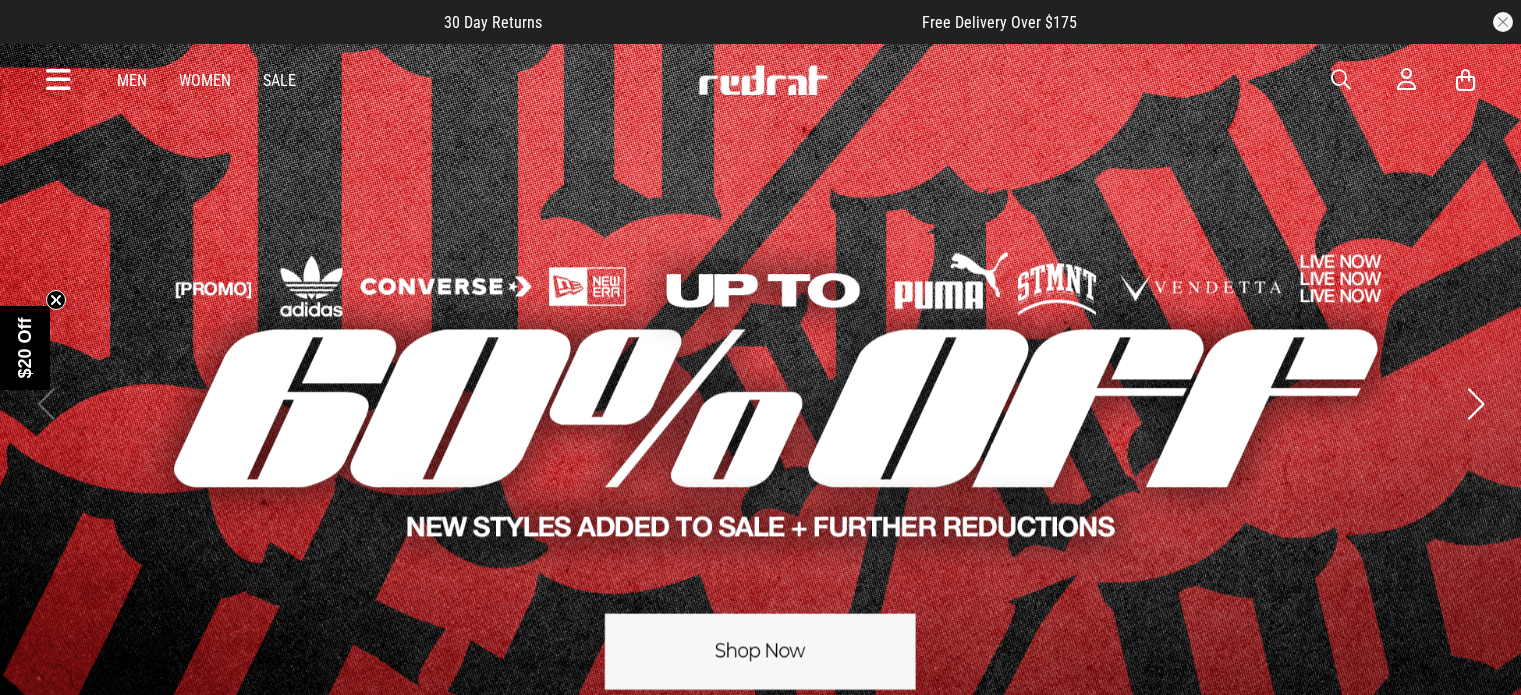 scroll, scrollTop: 0, scrollLeft: 0, axis: both 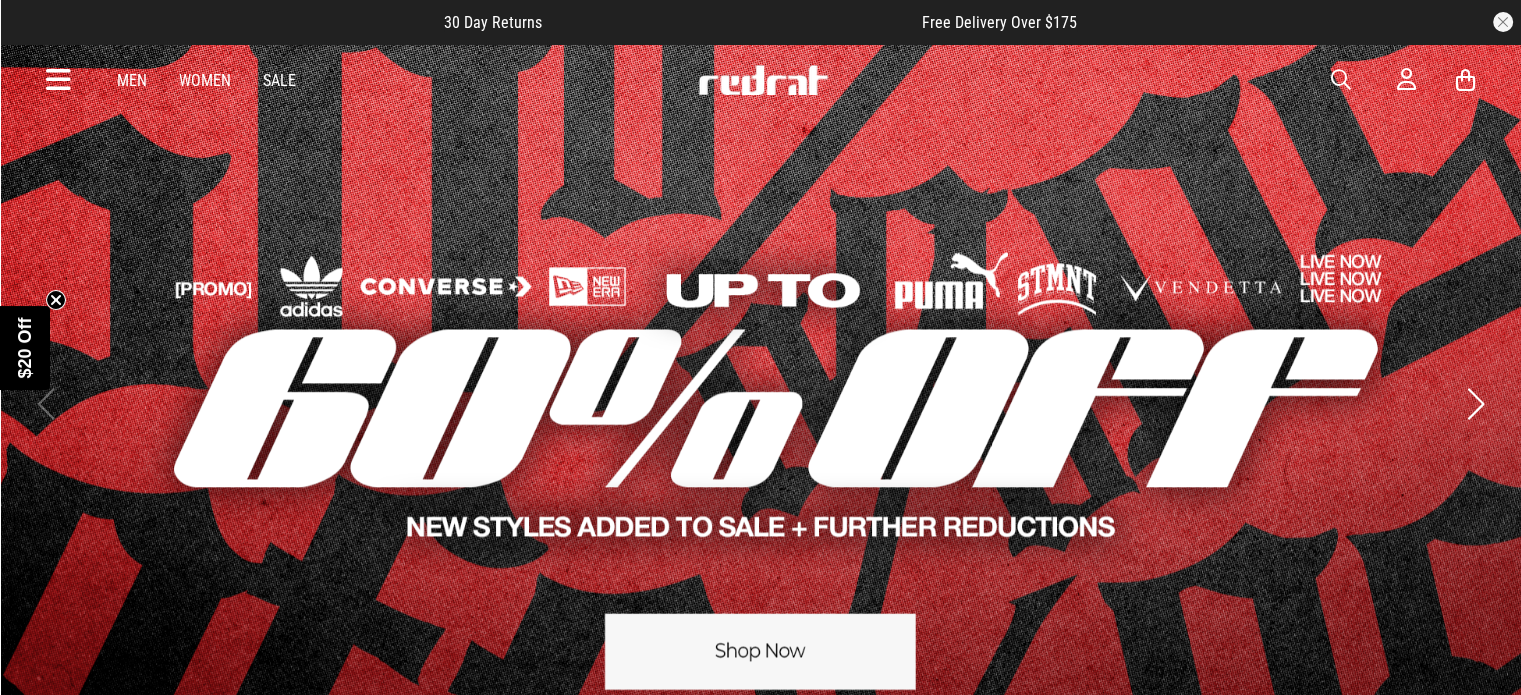click at bounding box center [760, 404] 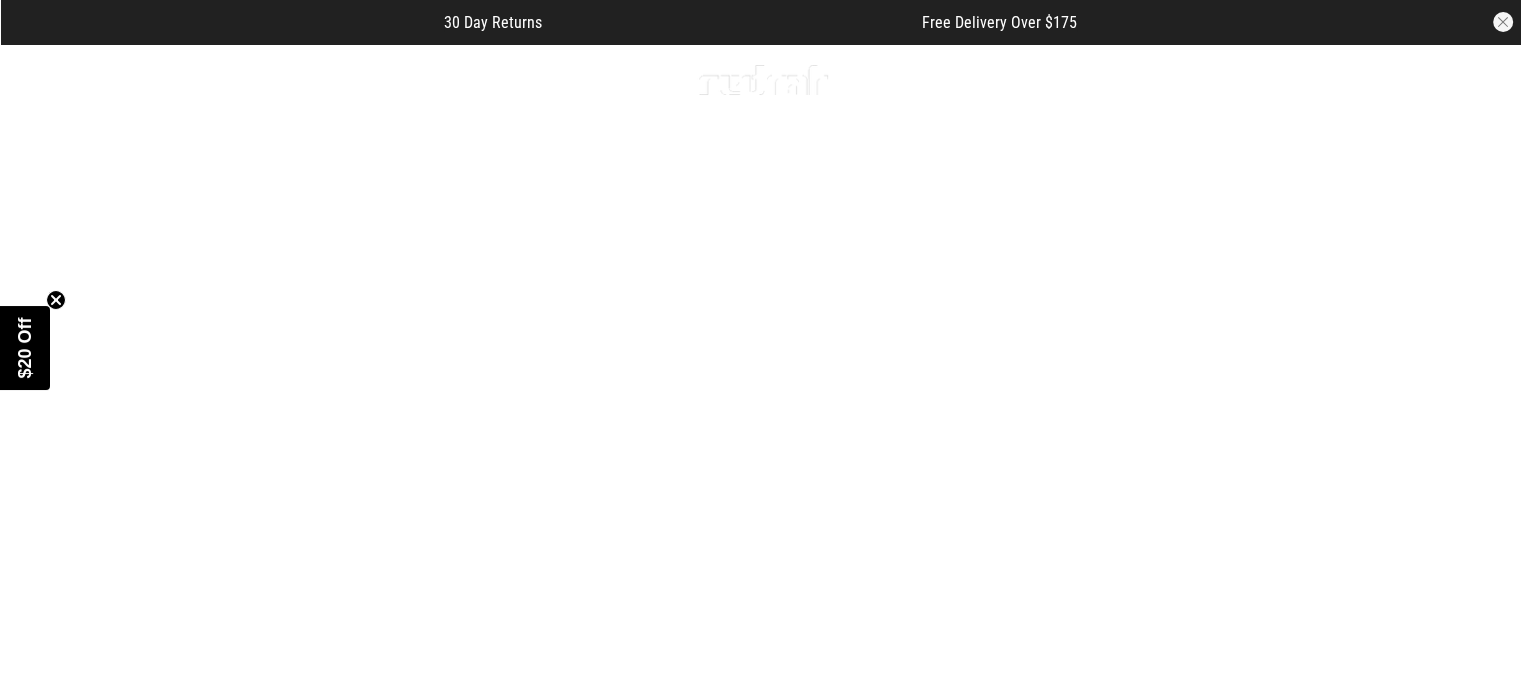 scroll, scrollTop: 0, scrollLeft: 0, axis: both 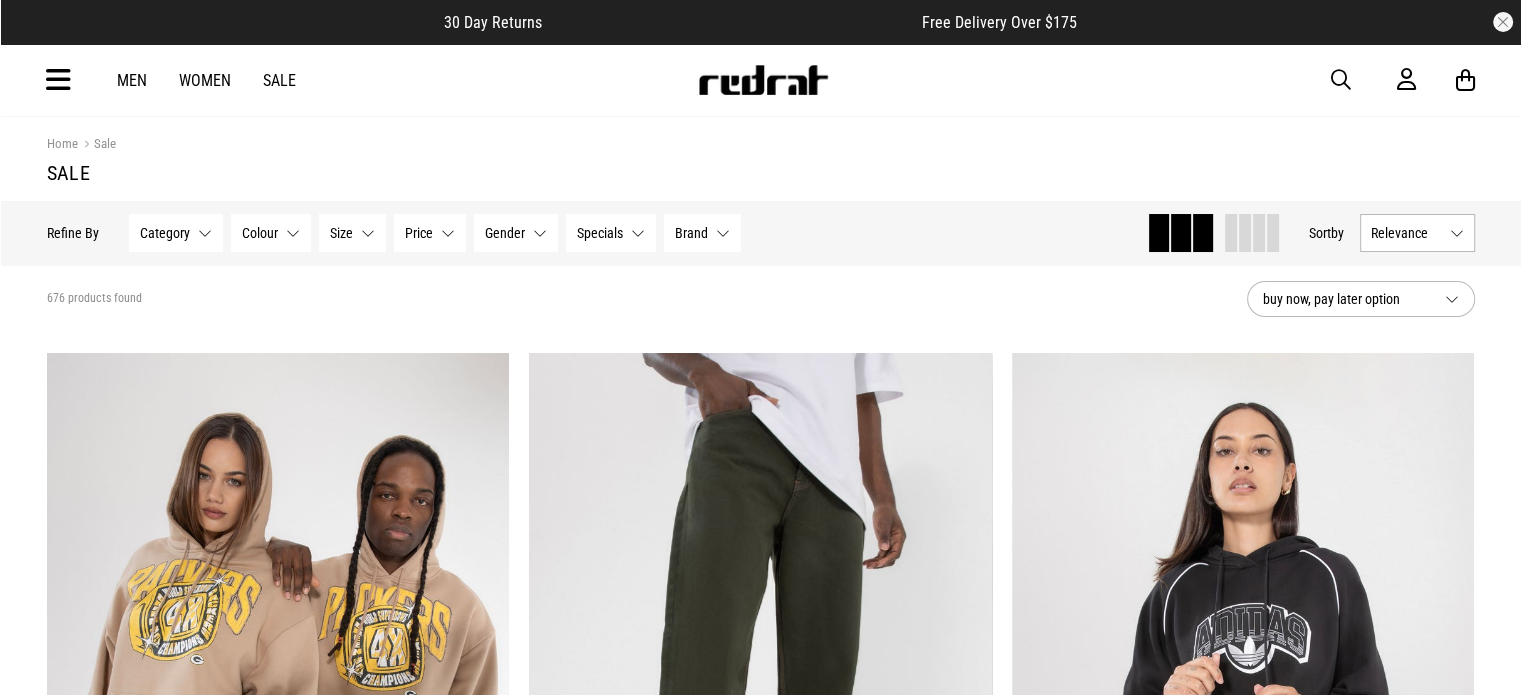 click at bounding box center (1341, 80) 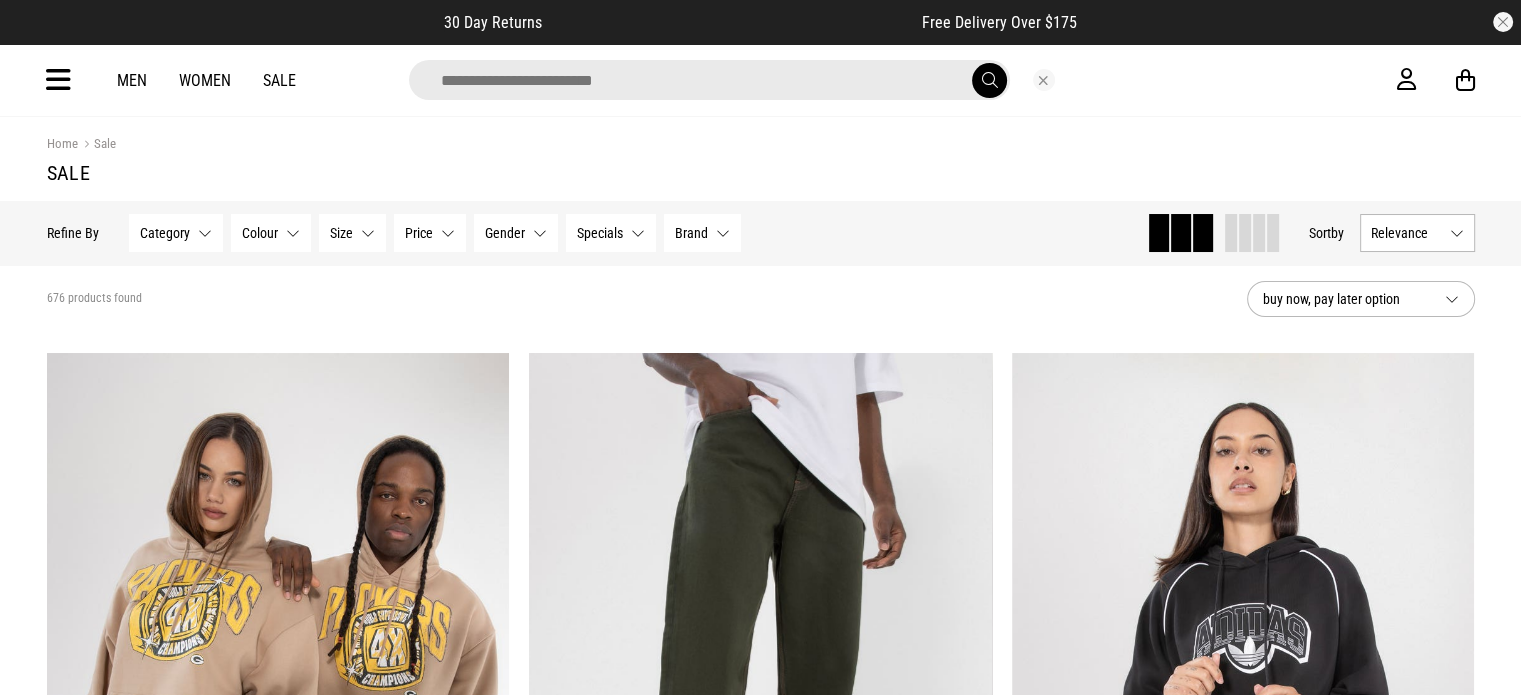 click at bounding box center [709, 80] 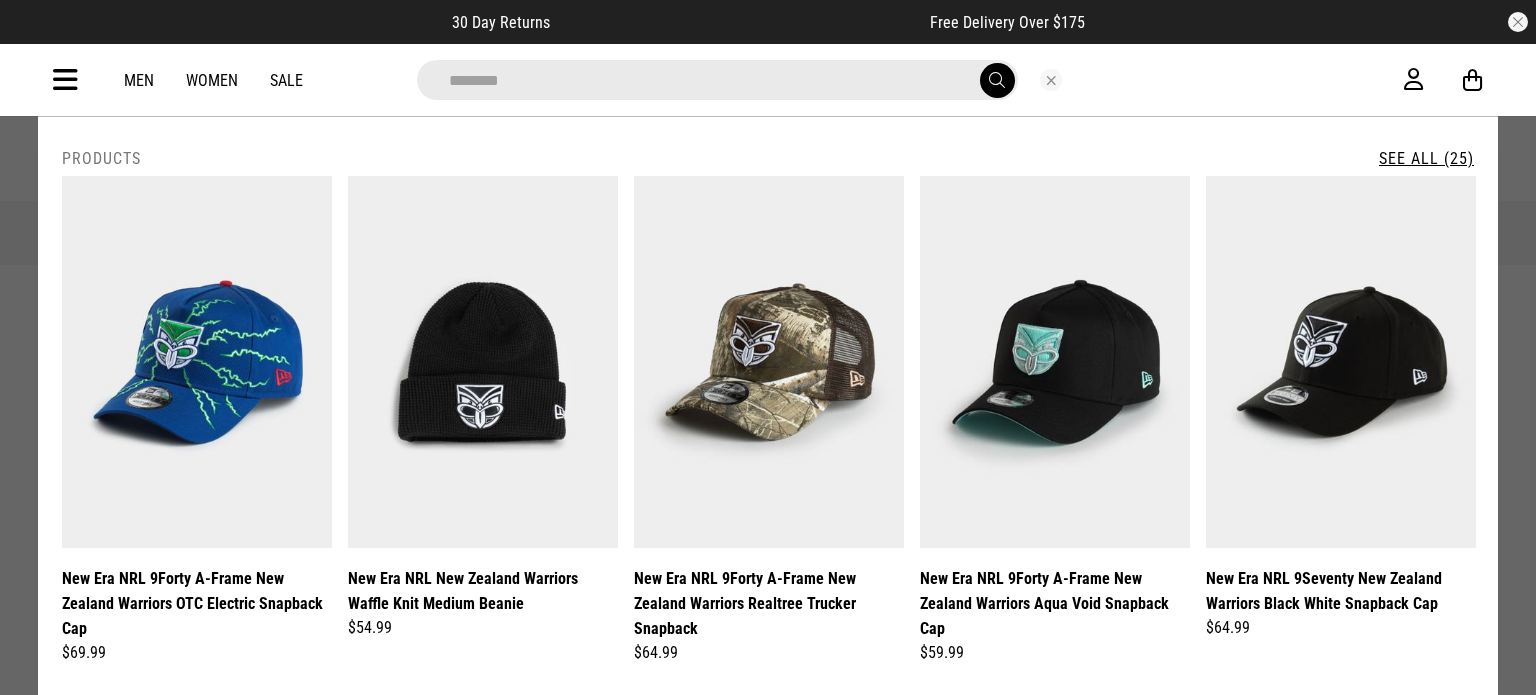 type on "********" 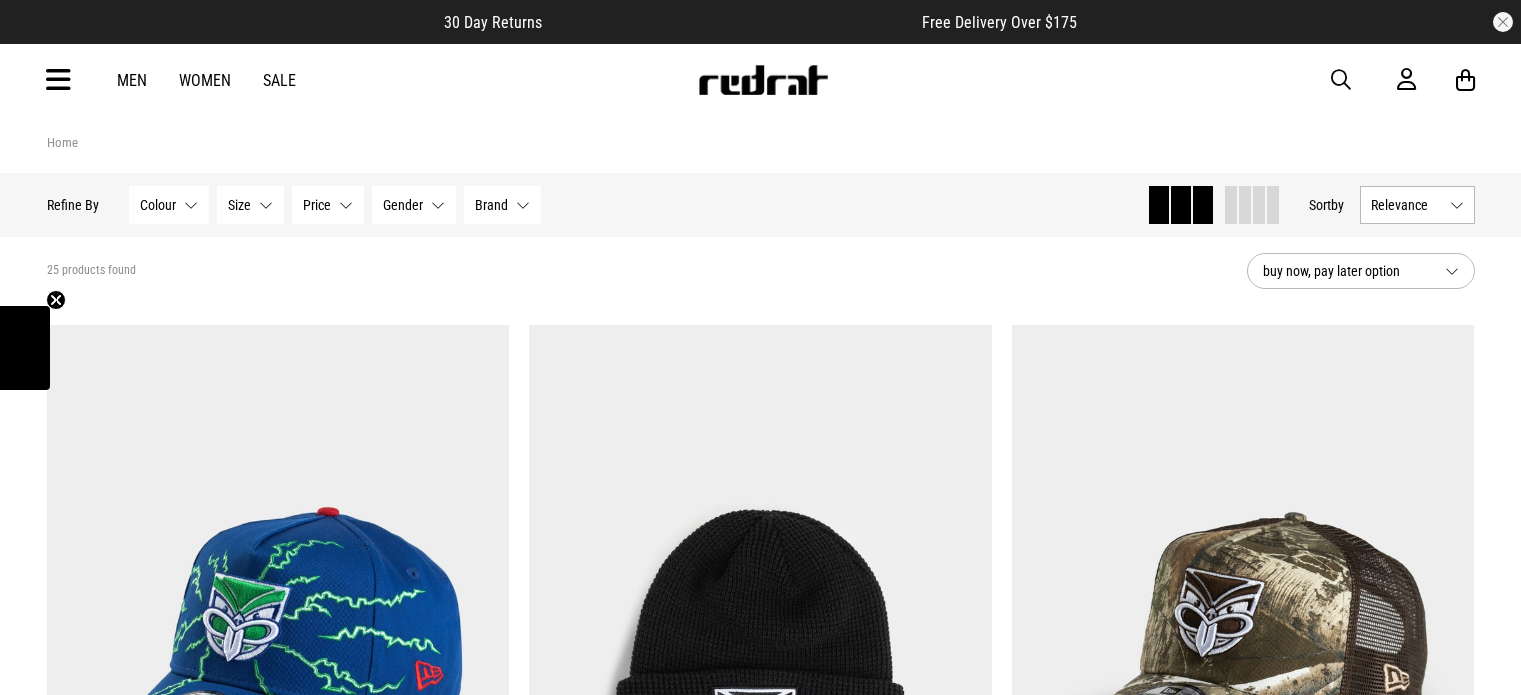 scroll, scrollTop: 0, scrollLeft: 0, axis: both 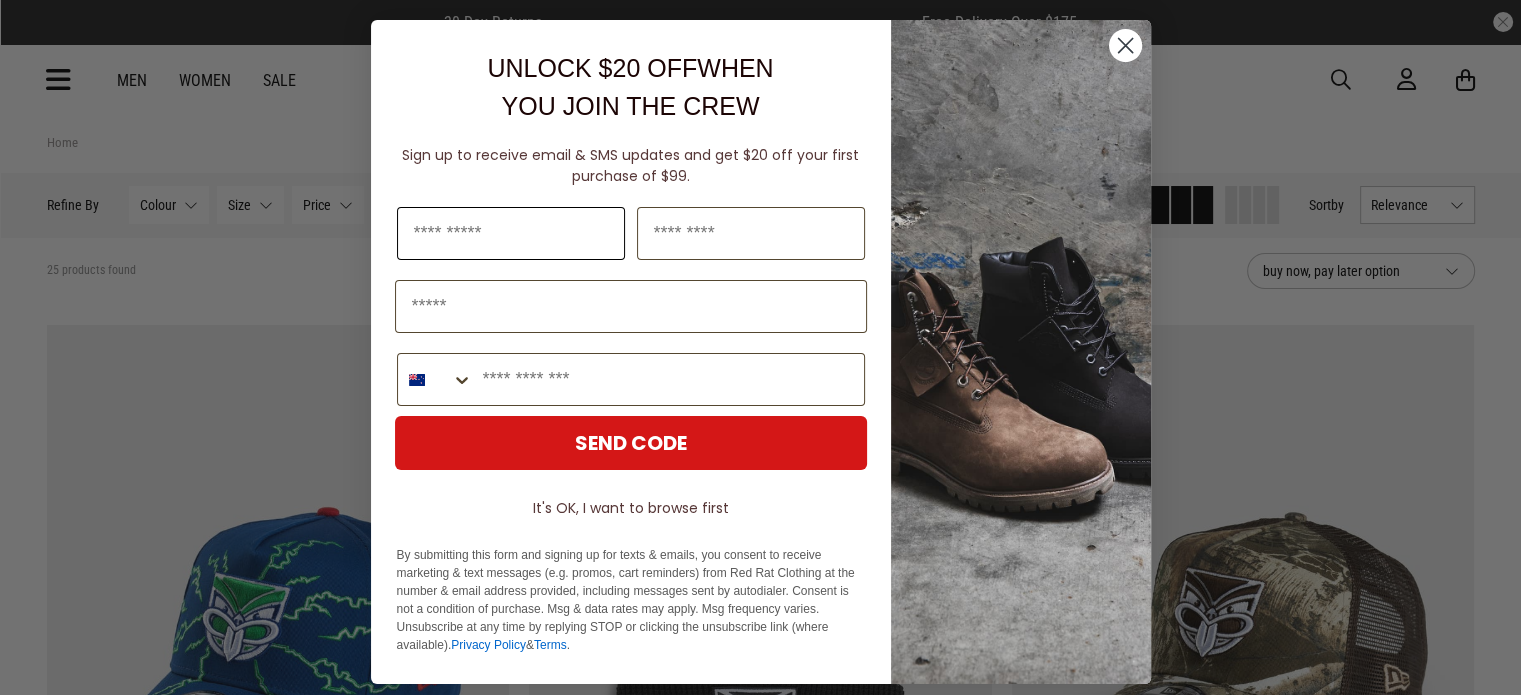 click at bounding box center (511, 233) 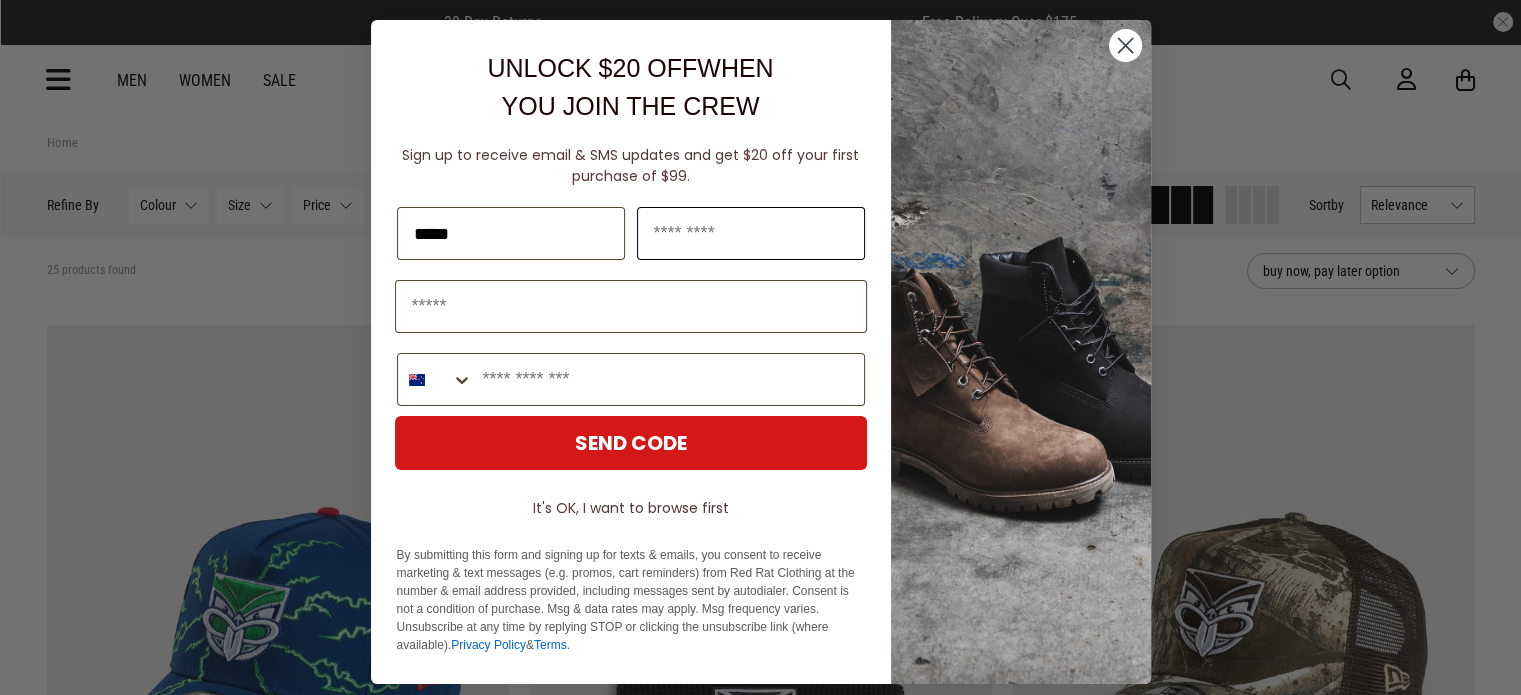 type on "*****" 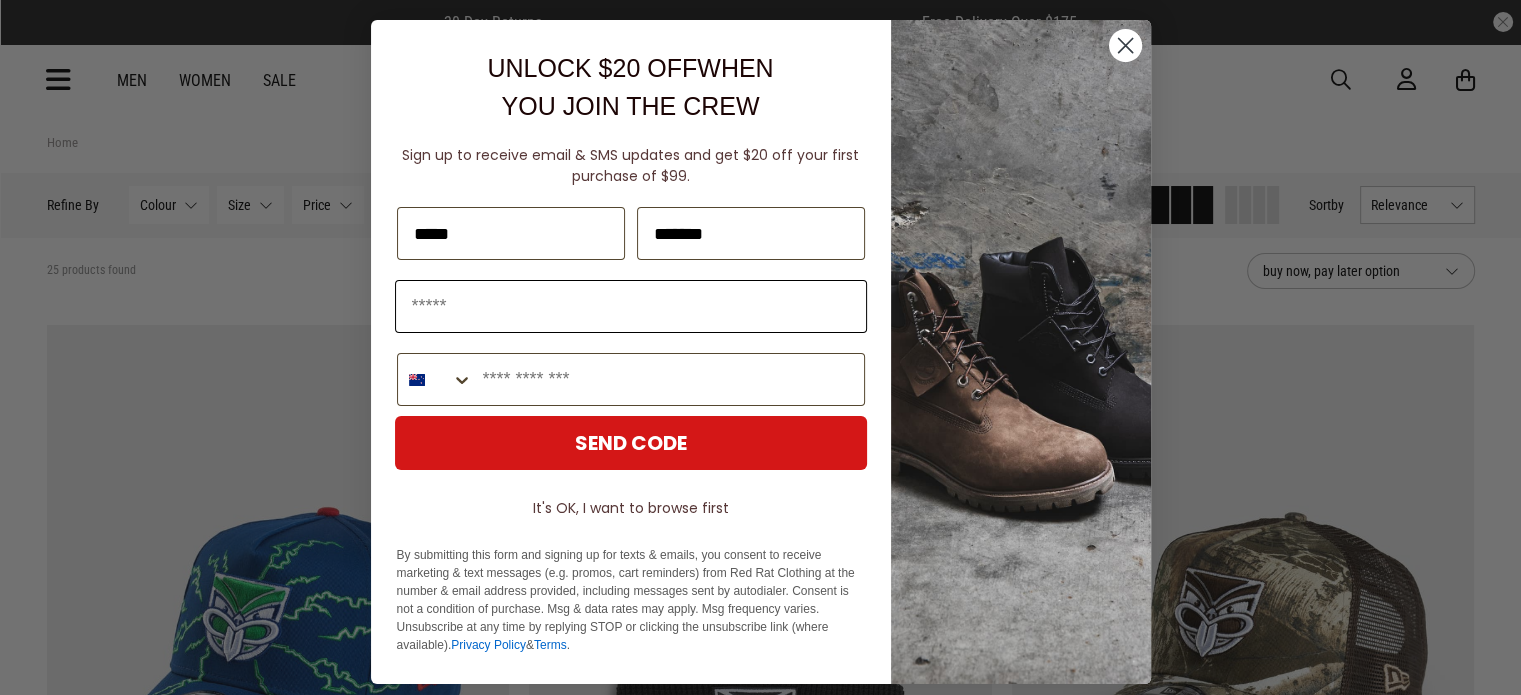 type on "*******" 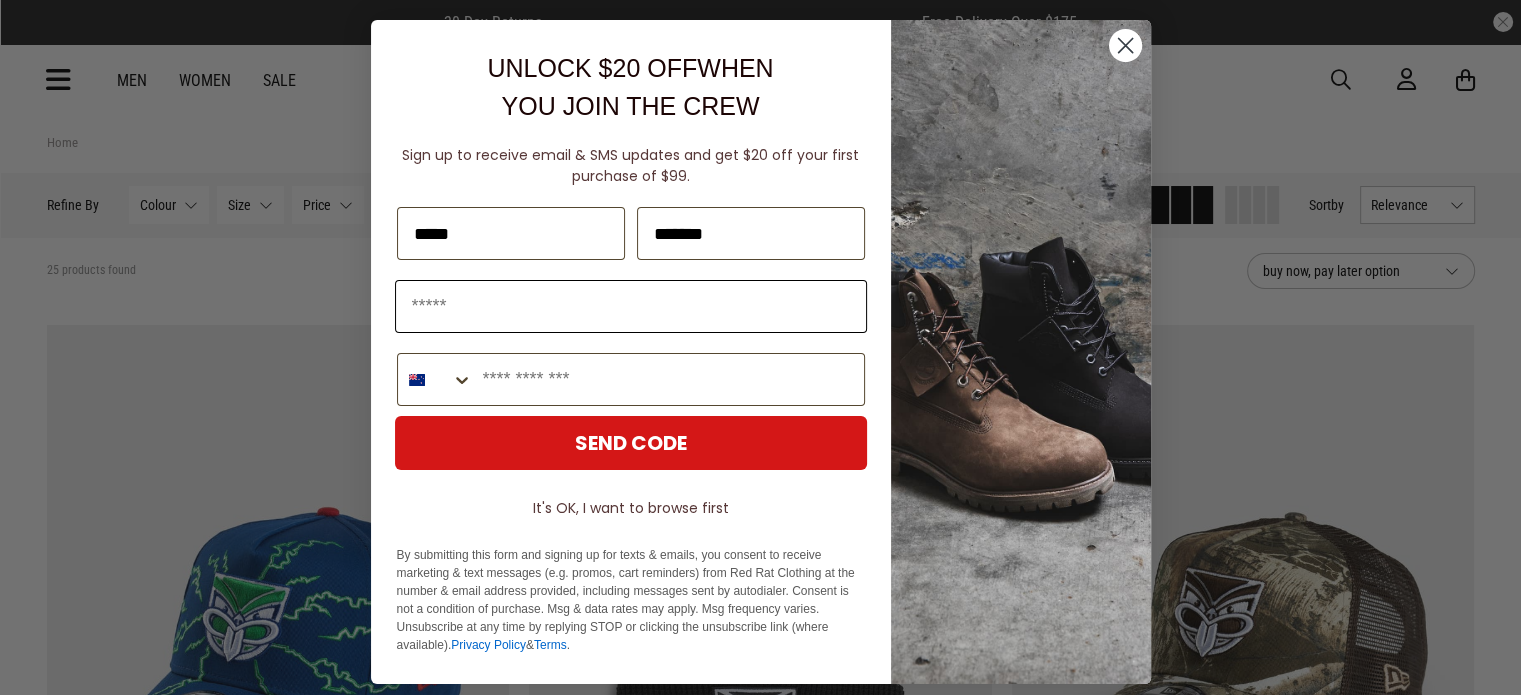 type on "**********" 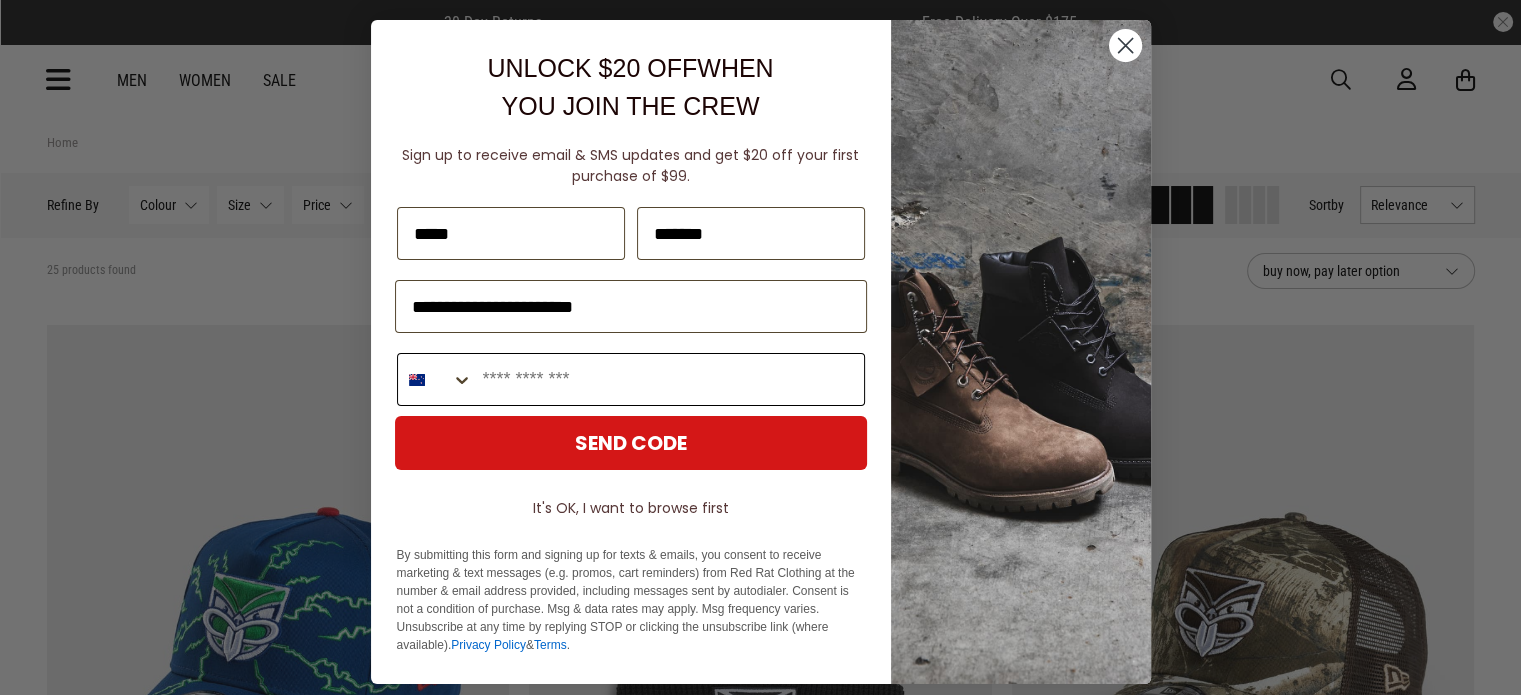 click on "Phone Number" at bounding box center [668, 379] 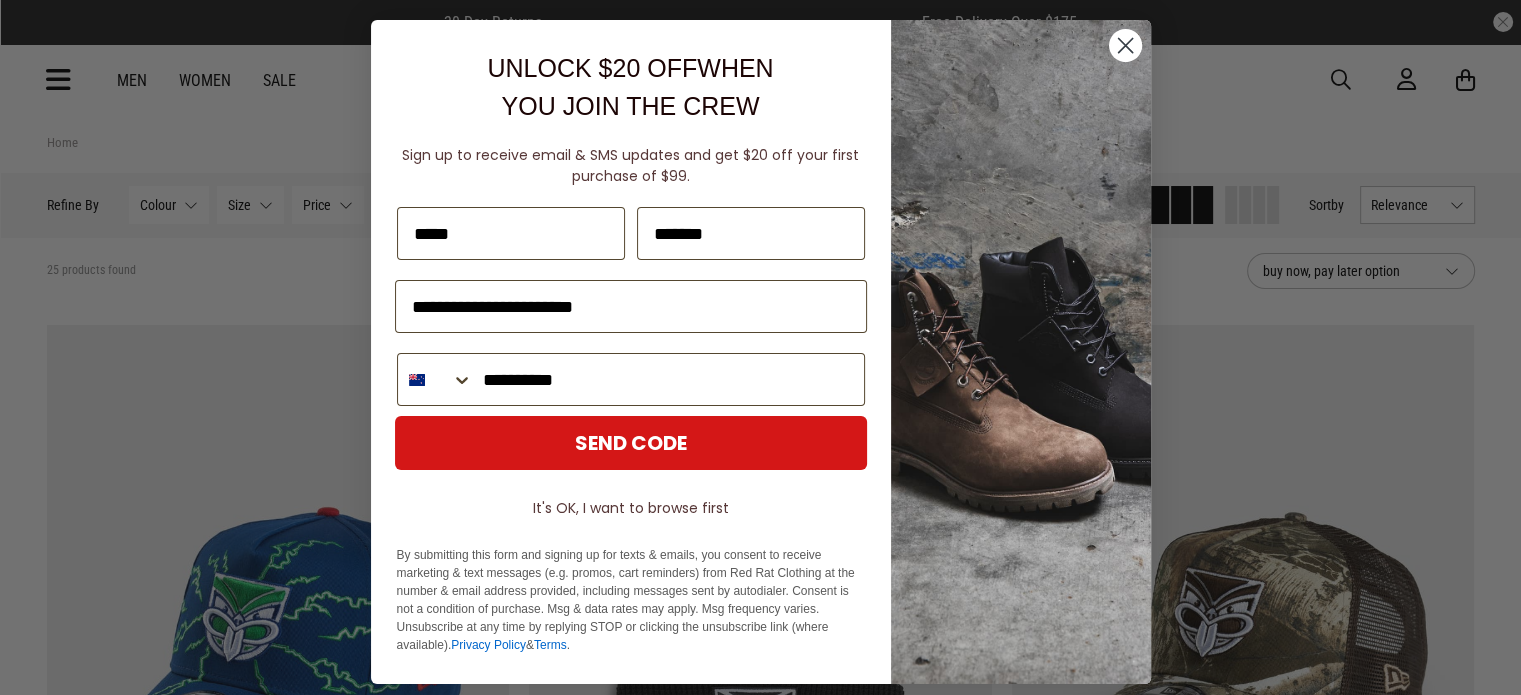 type on "**********" 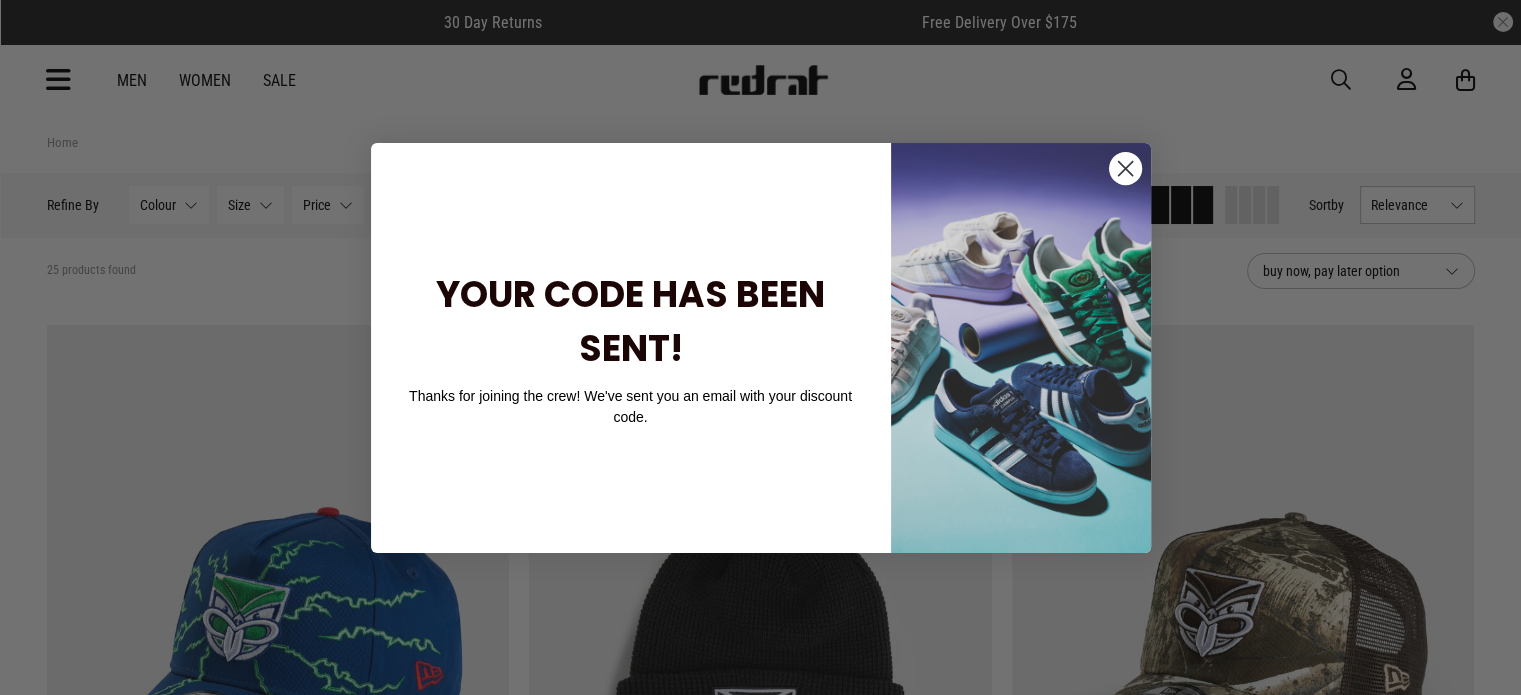 click 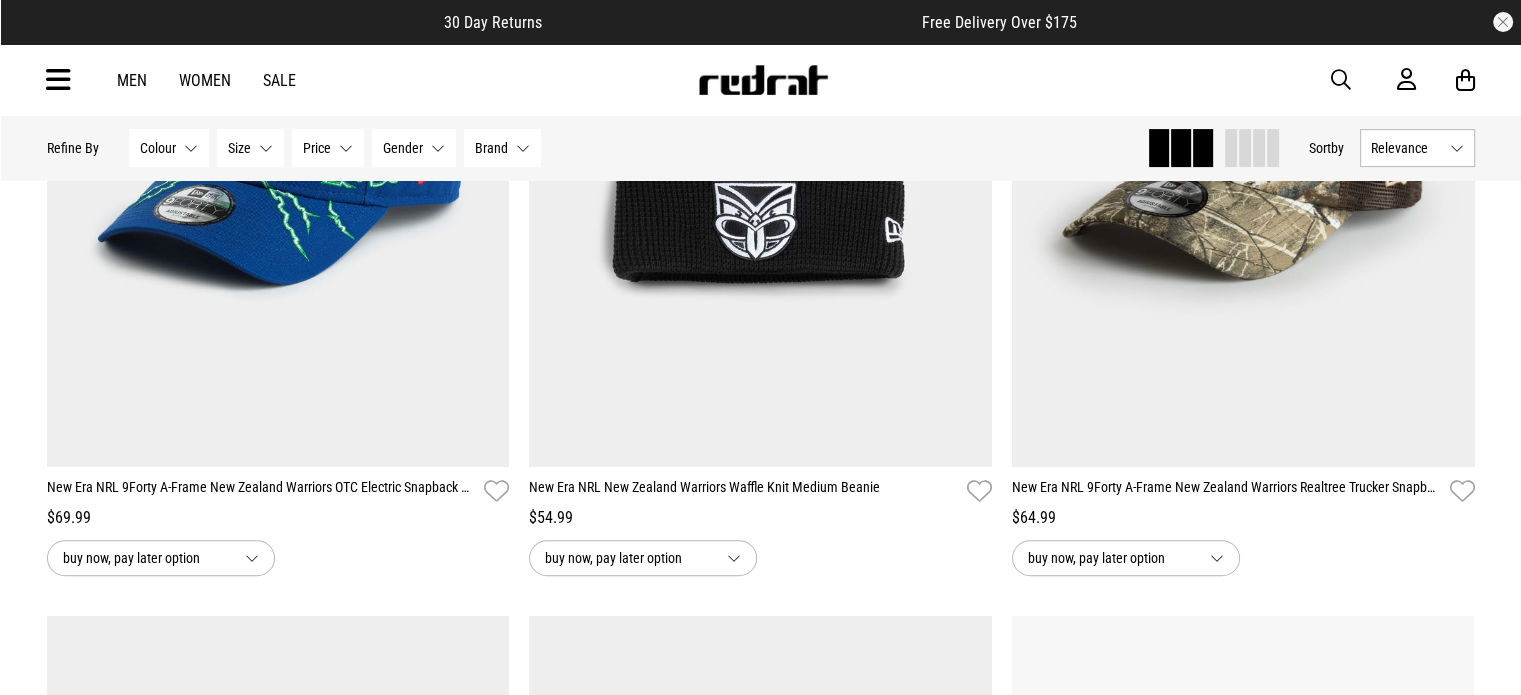 scroll, scrollTop: 520, scrollLeft: 0, axis: vertical 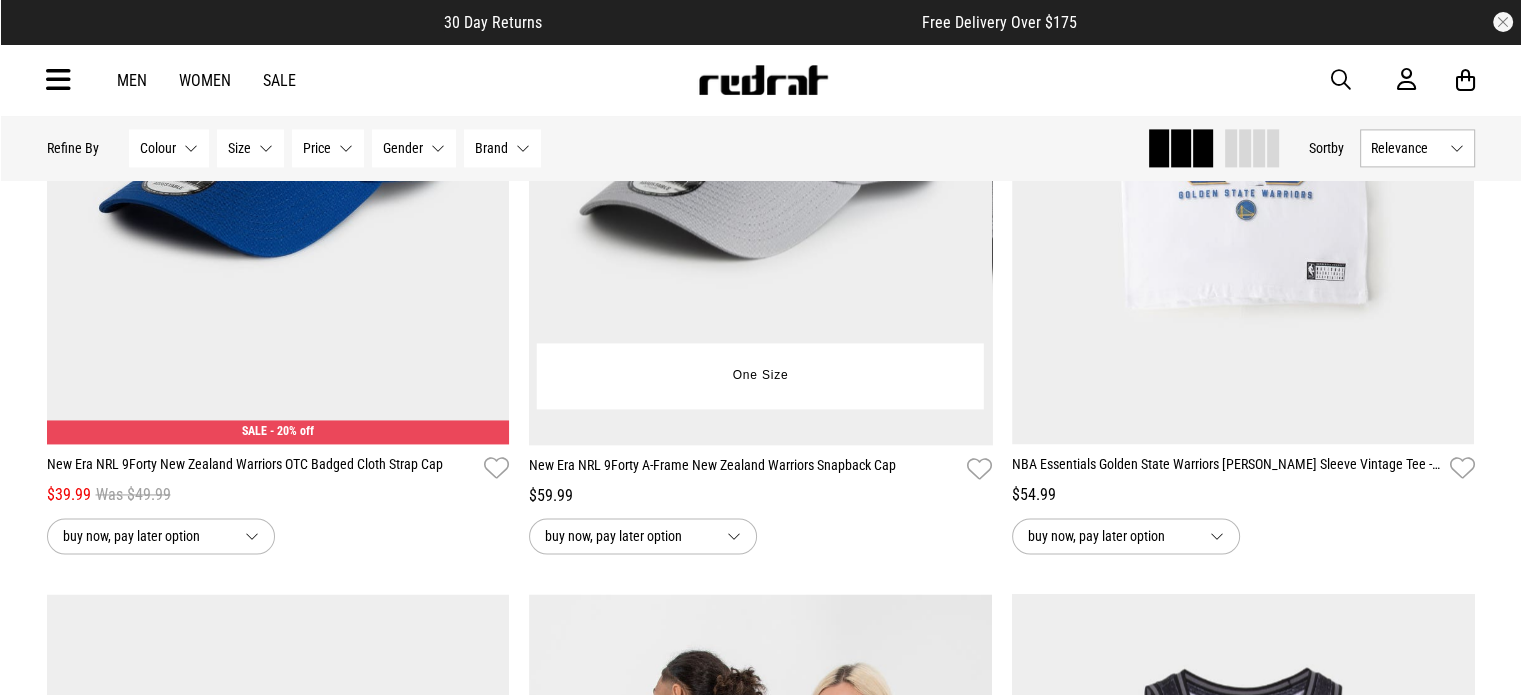 click at bounding box center [760, 121] 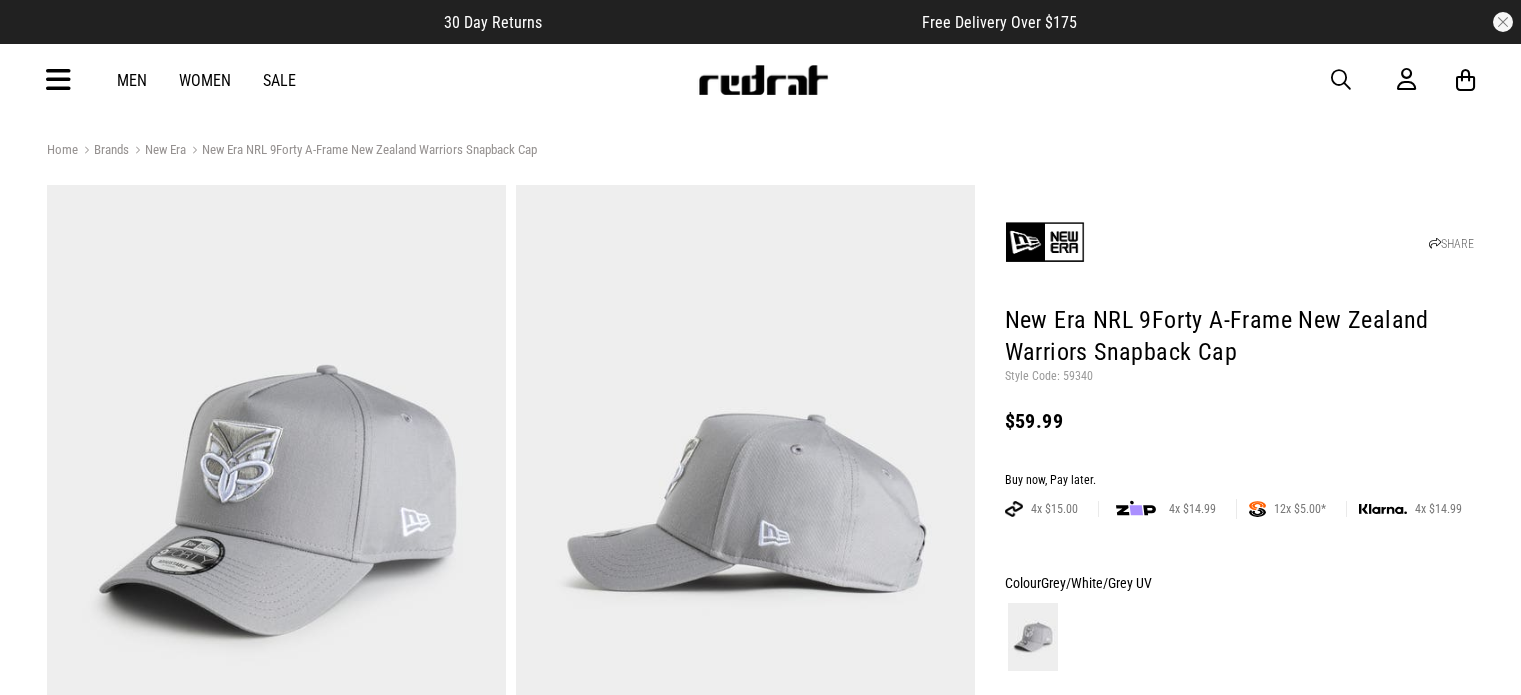 scroll, scrollTop: 0, scrollLeft: 0, axis: both 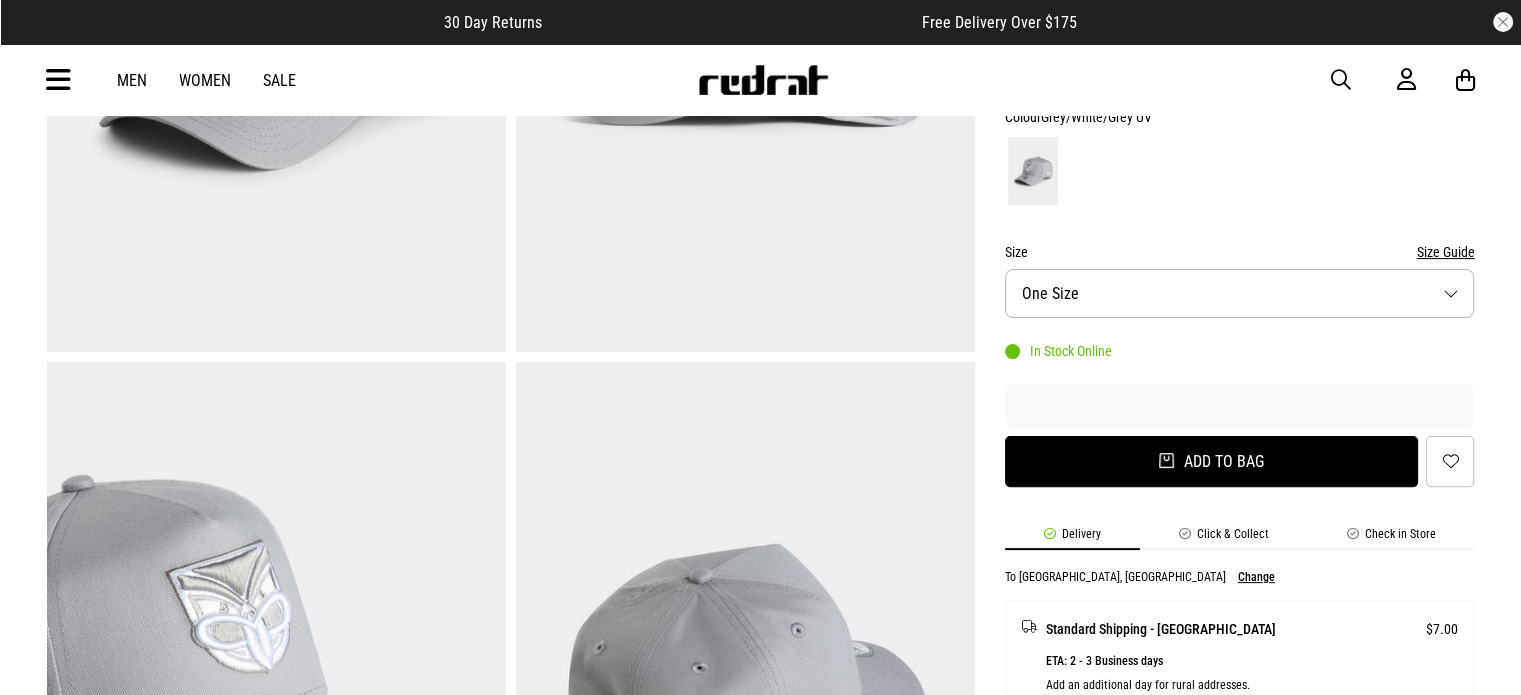 click on "Add to bag" at bounding box center [1212, 461] 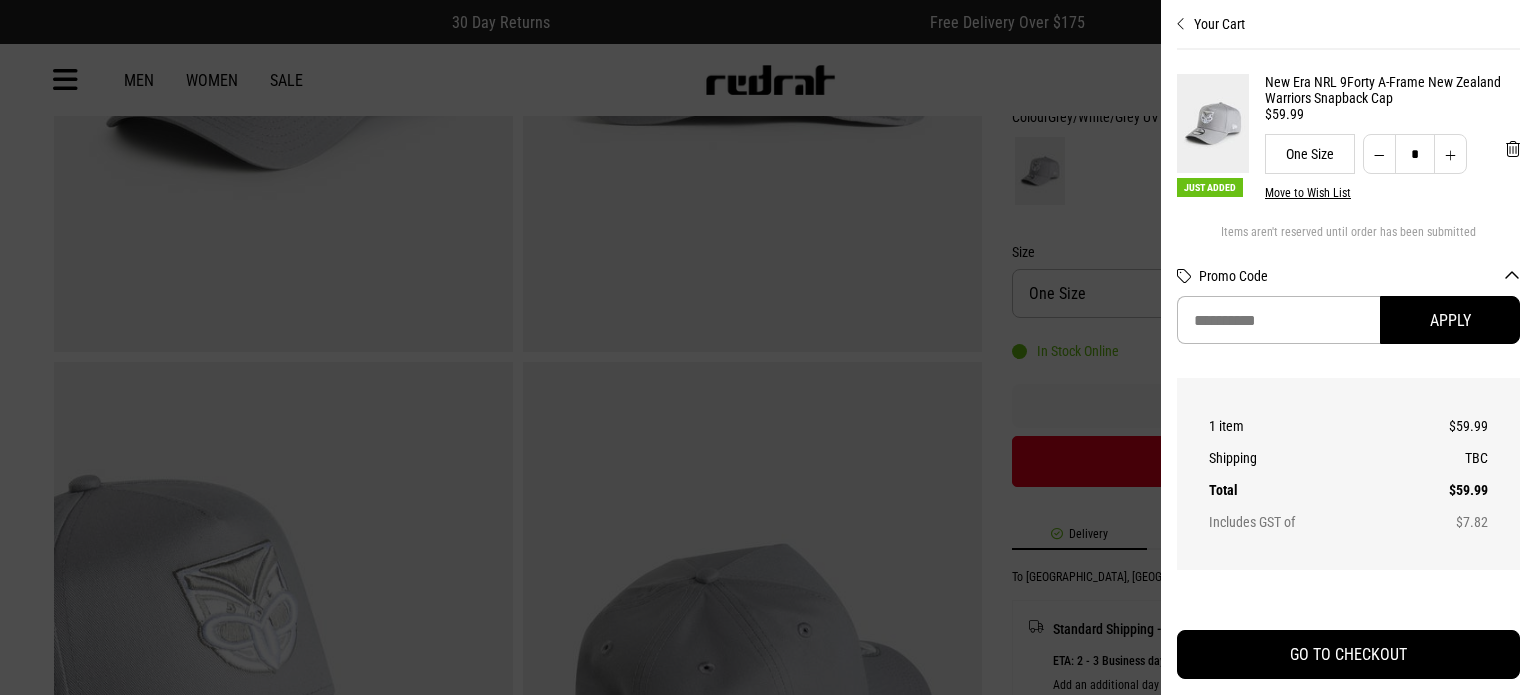 click at bounding box center (768, 347) 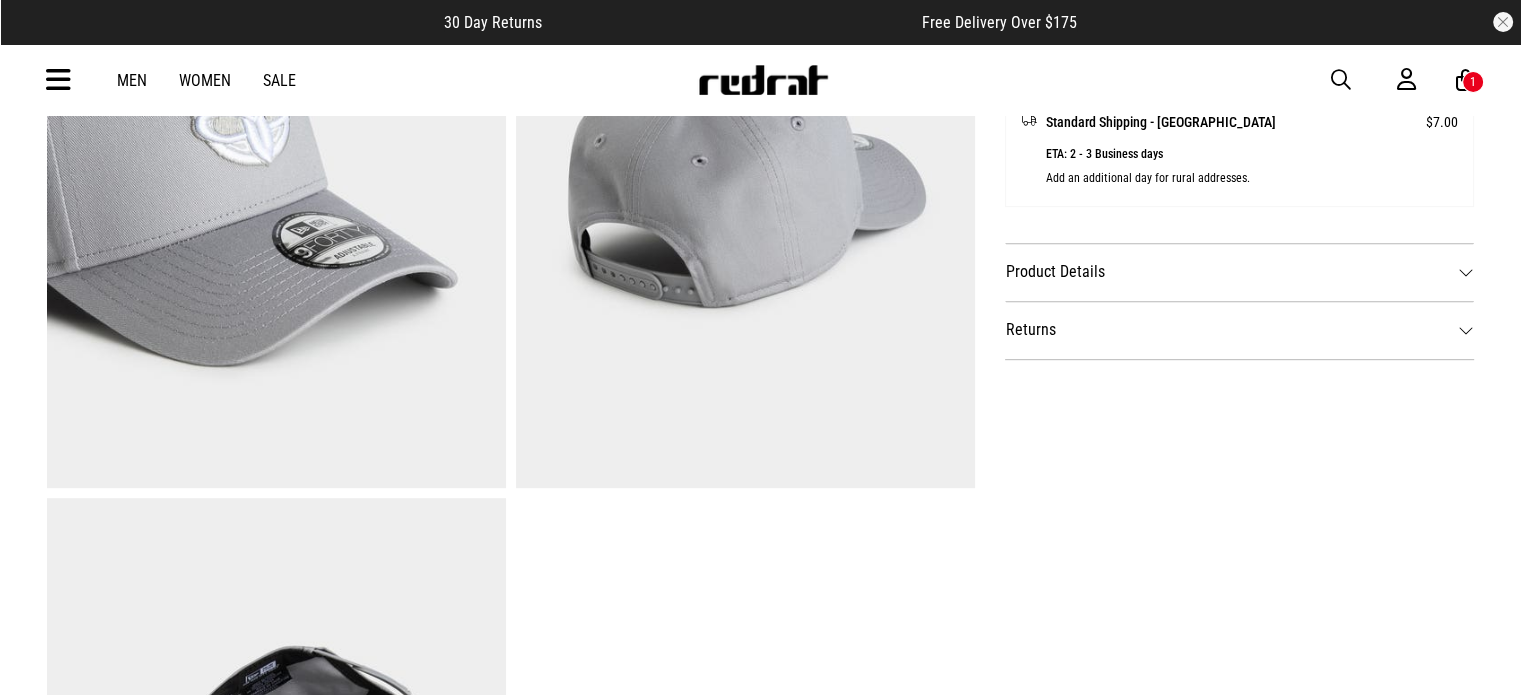 scroll, scrollTop: 1080, scrollLeft: 0, axis: vertical 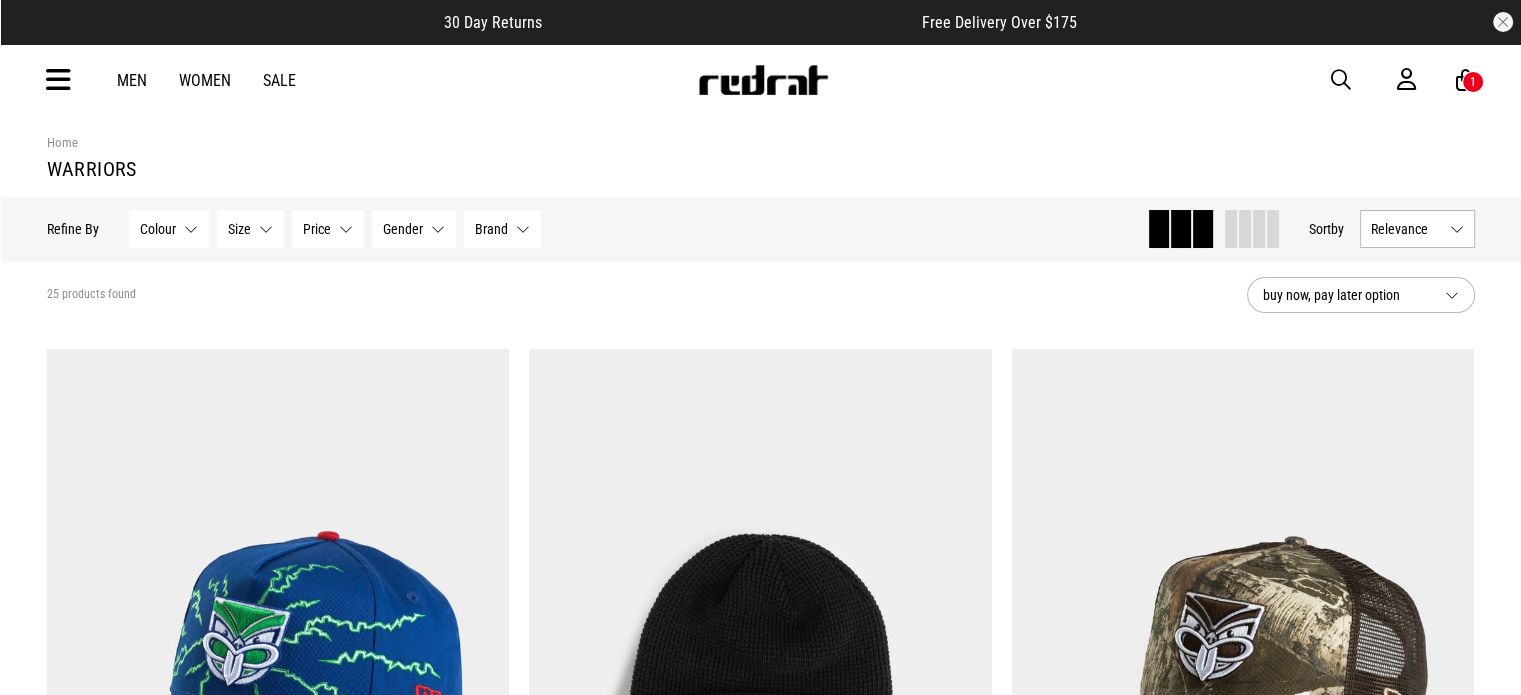 click on "Sale" at bounding box center (279, 80) 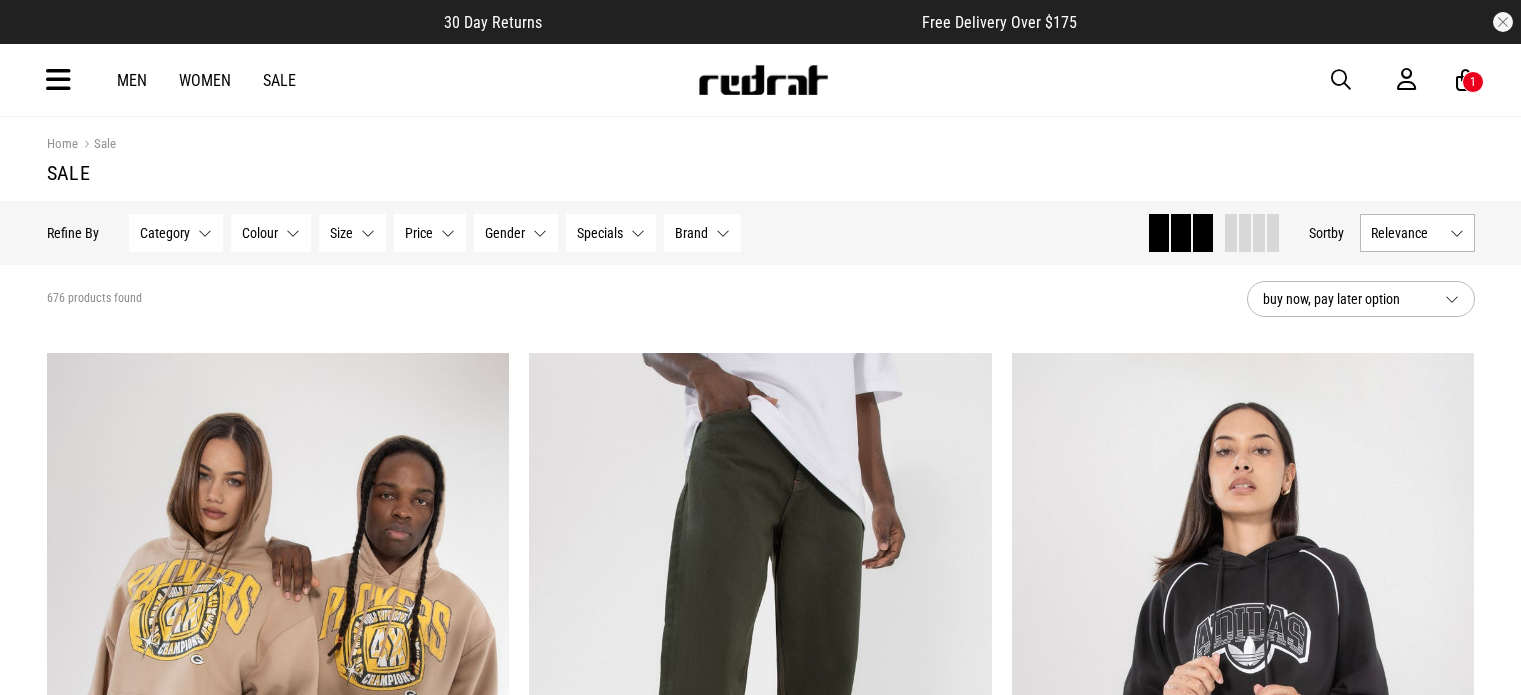 scroll, scrollTop: 0, scrollLeft: 0, axis: both 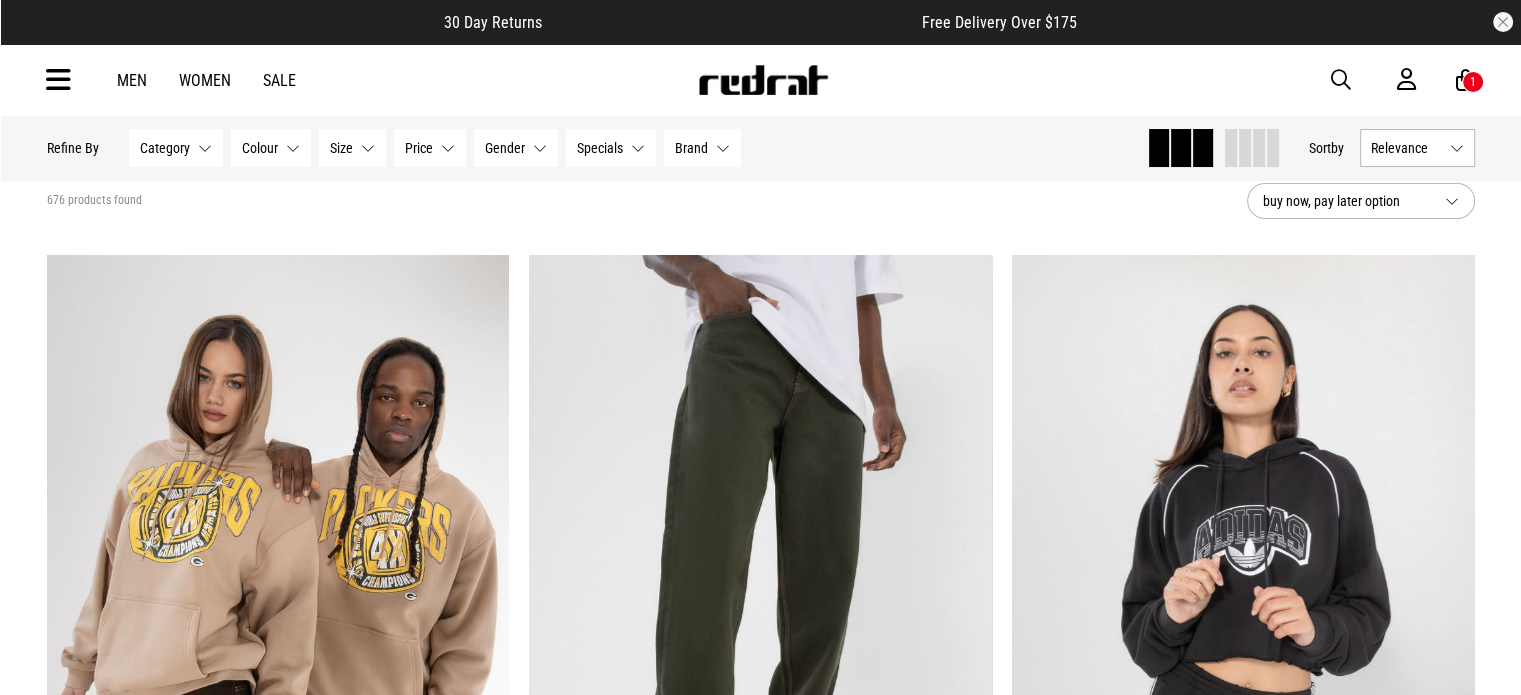 click at bounding box center (58, 80) 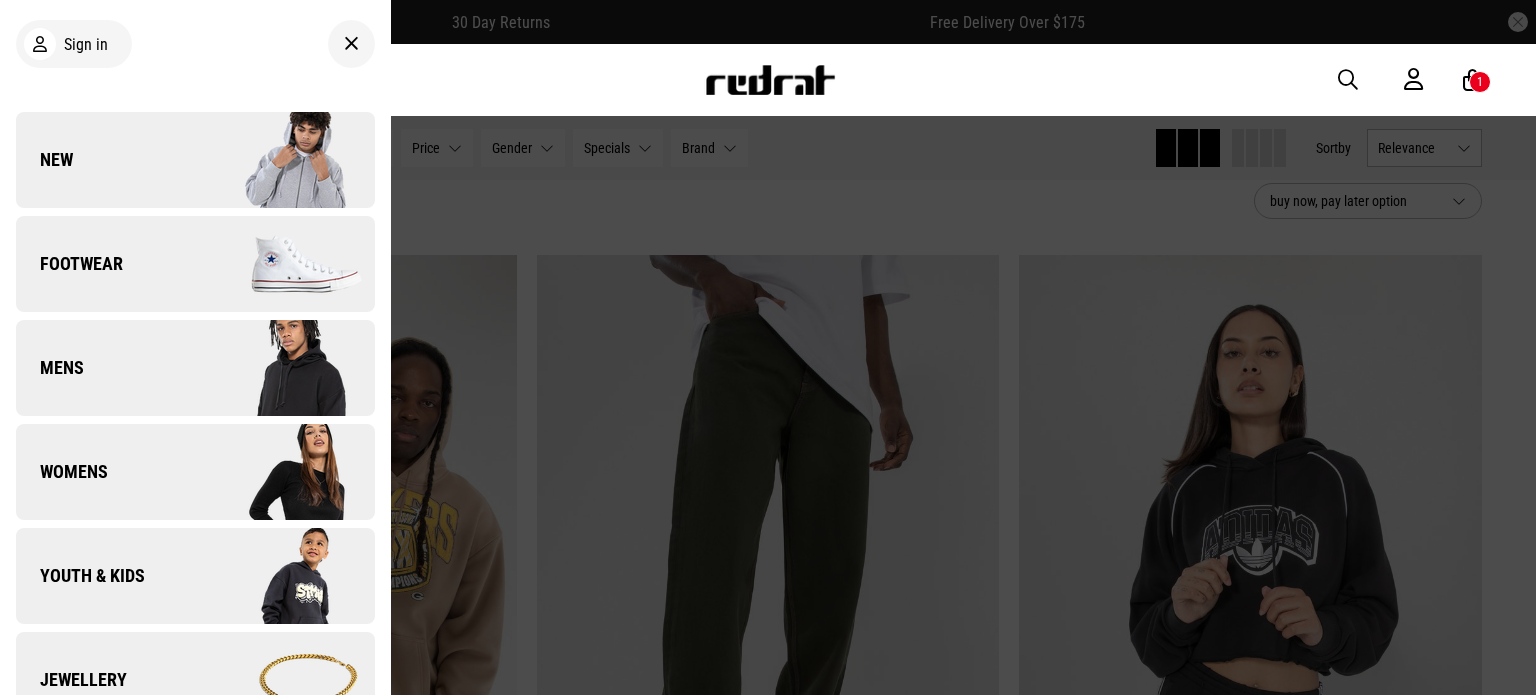 click on "Mens" at bounding box center (195, 368) 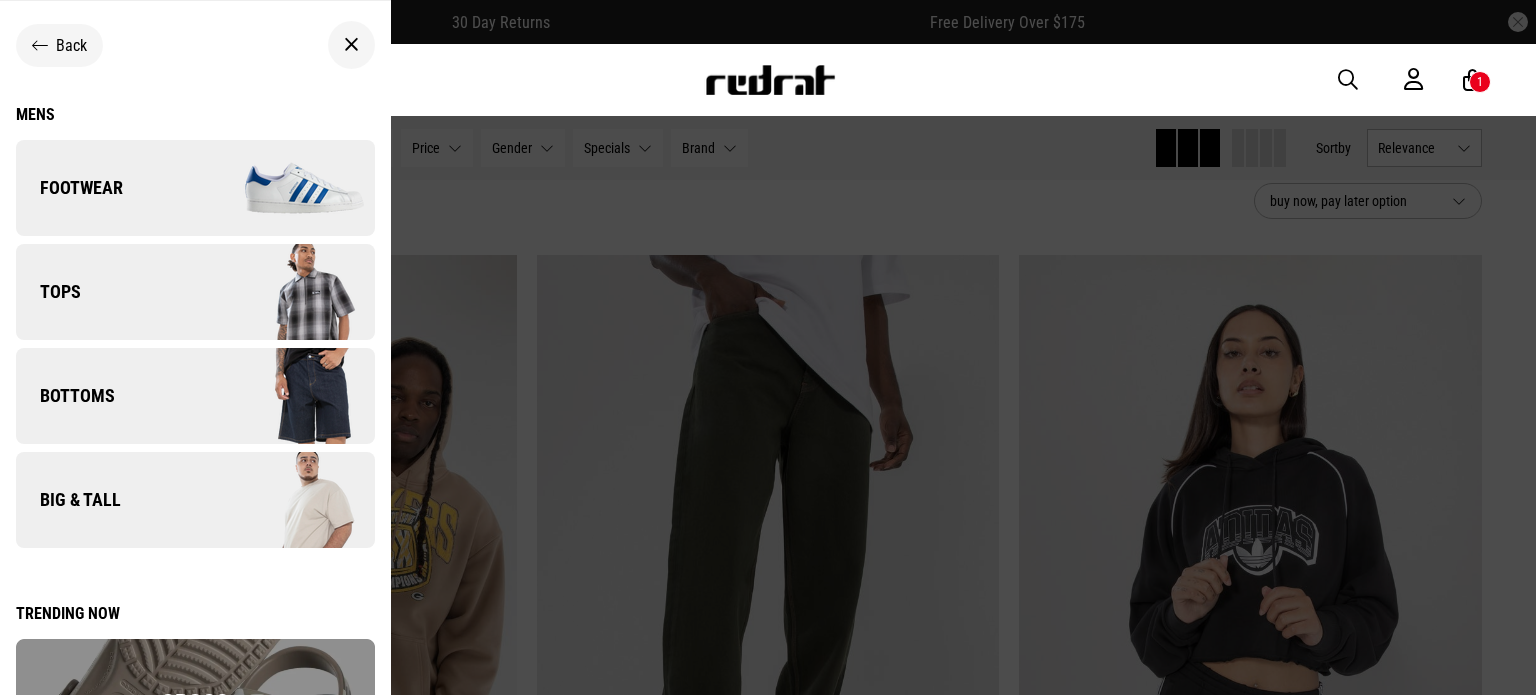click on "Bottoms" at bounding box center [195, 396] 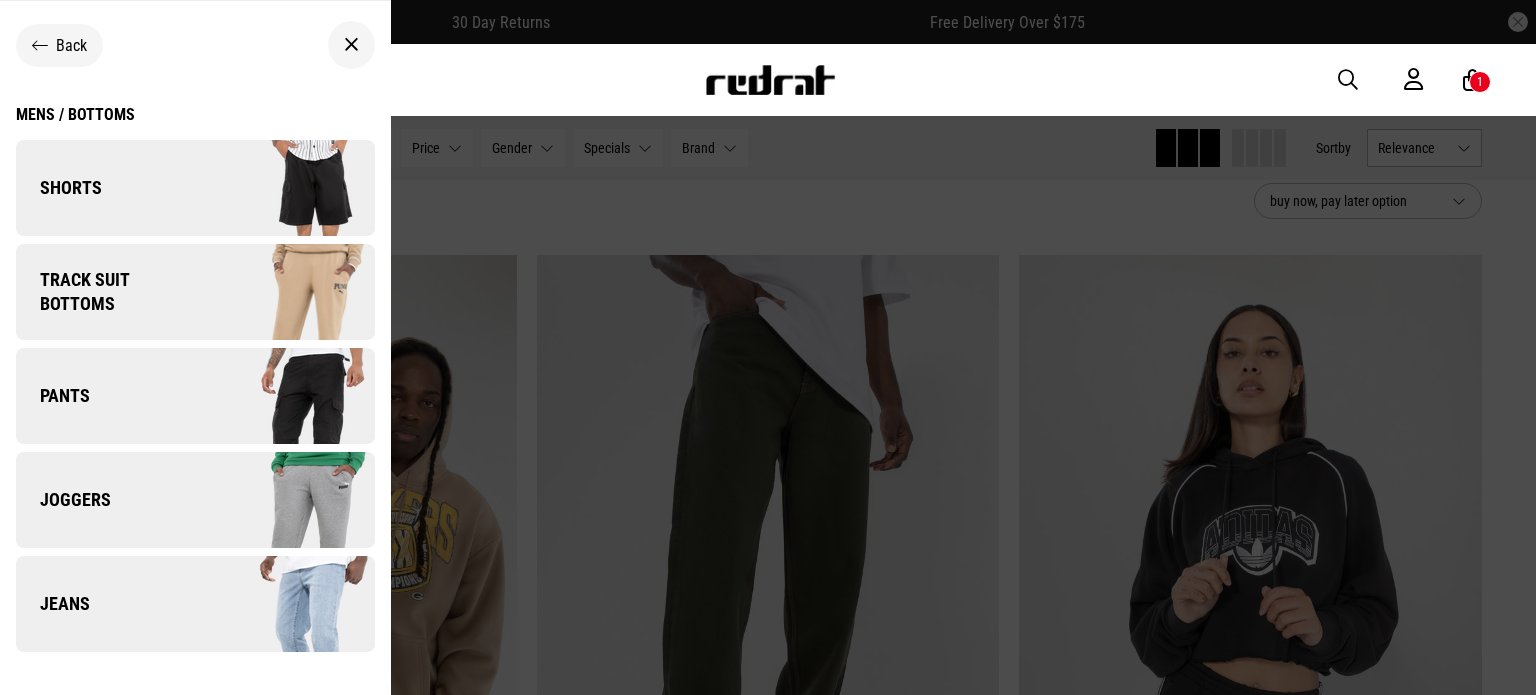 click on "Shorts" at bounding box center (195, 188) 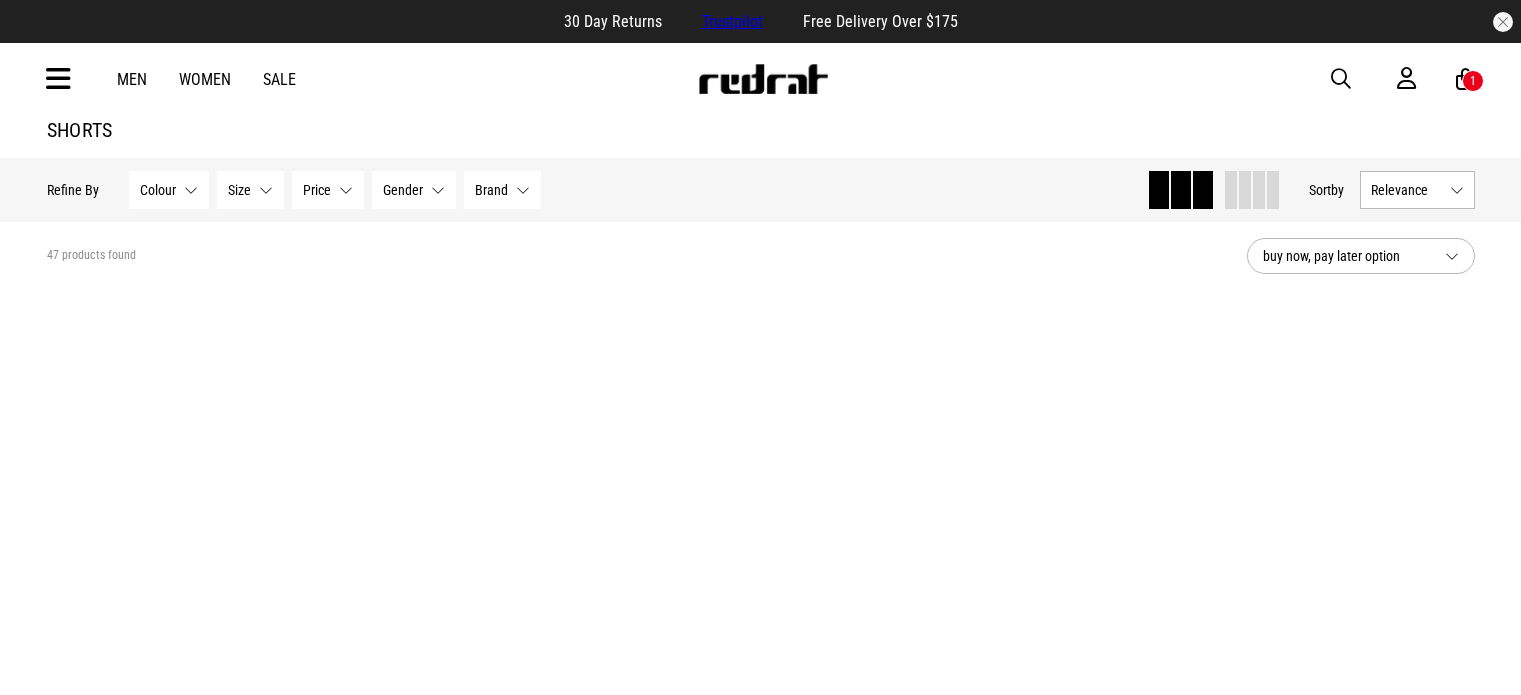 scroll, scrollTop: 0, scrollLeft: 0, axis: both 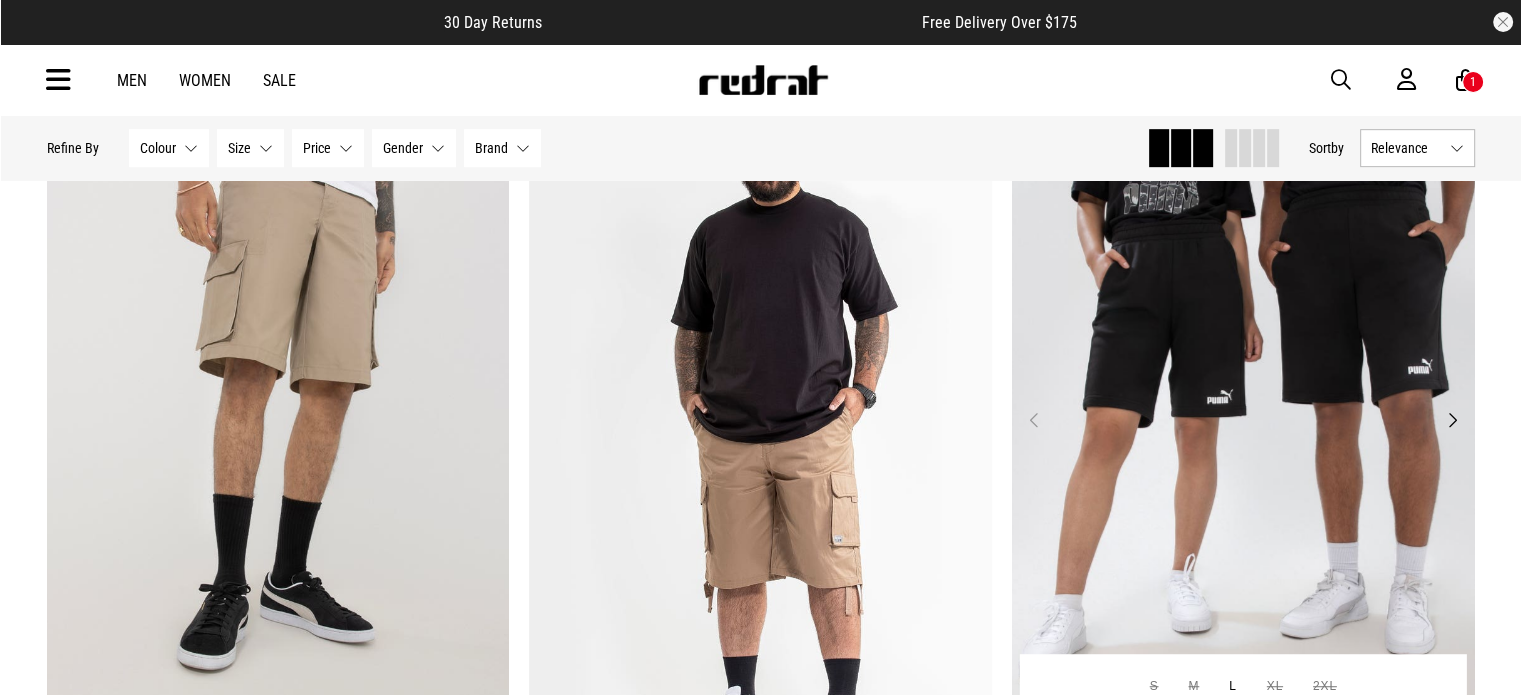click at bounding box center [1243, 432] 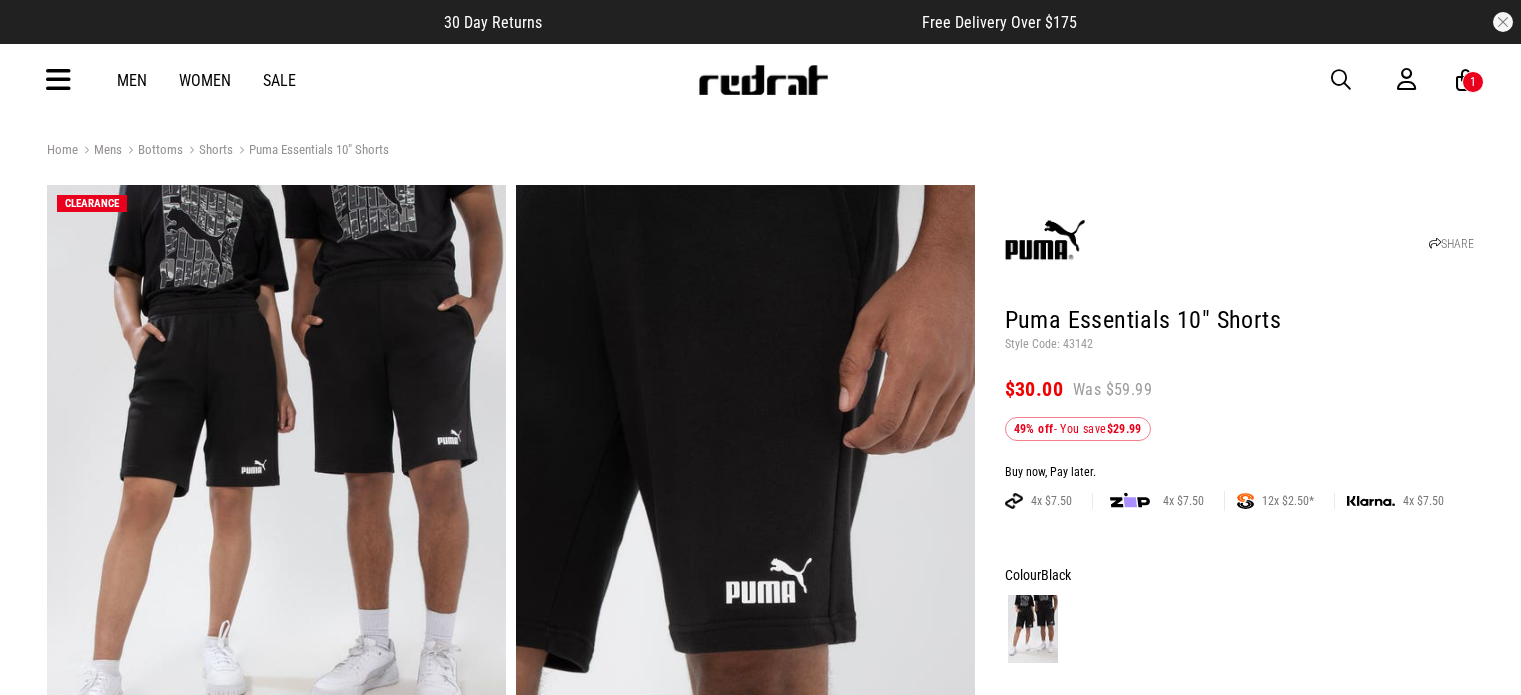 scroll, scrollTop: 0, scrollLeft: 0, axis: both 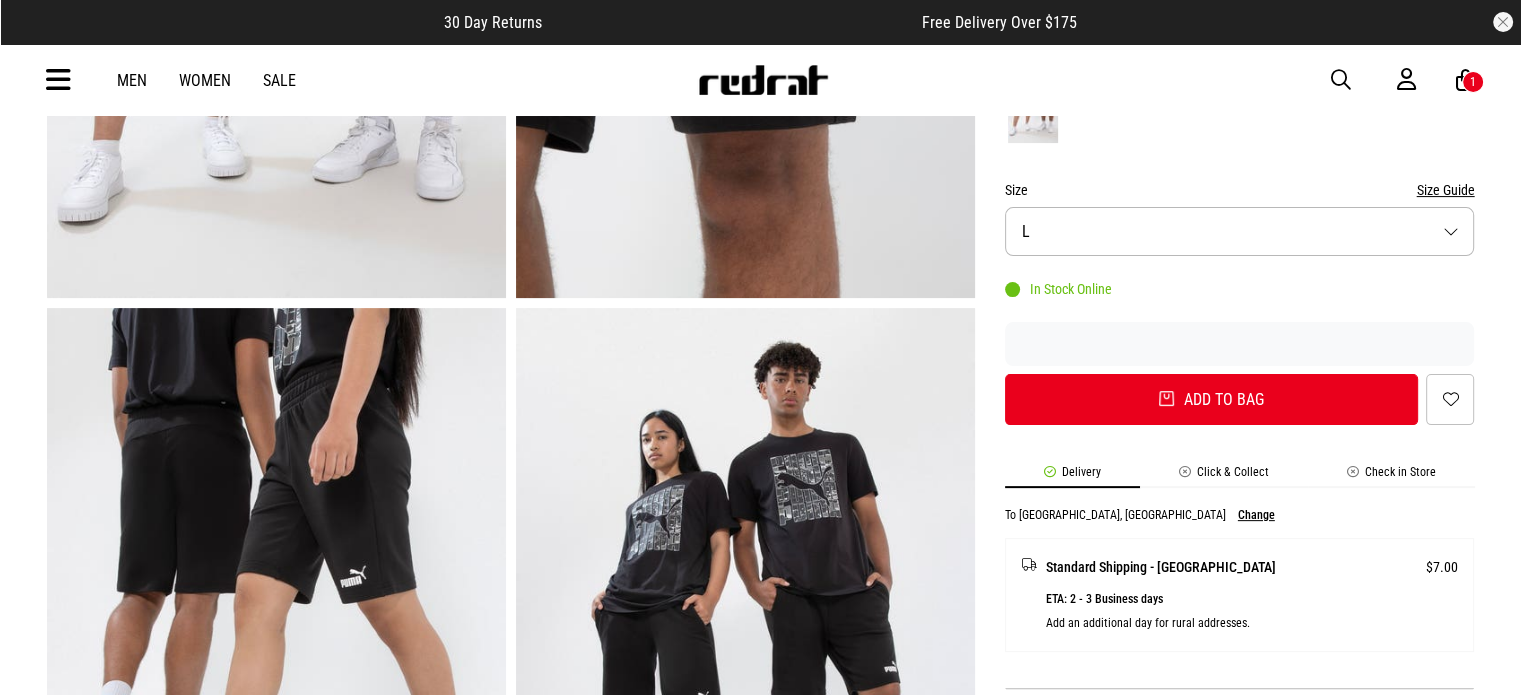 click on "Size L" at bounding box center [1240, 231] 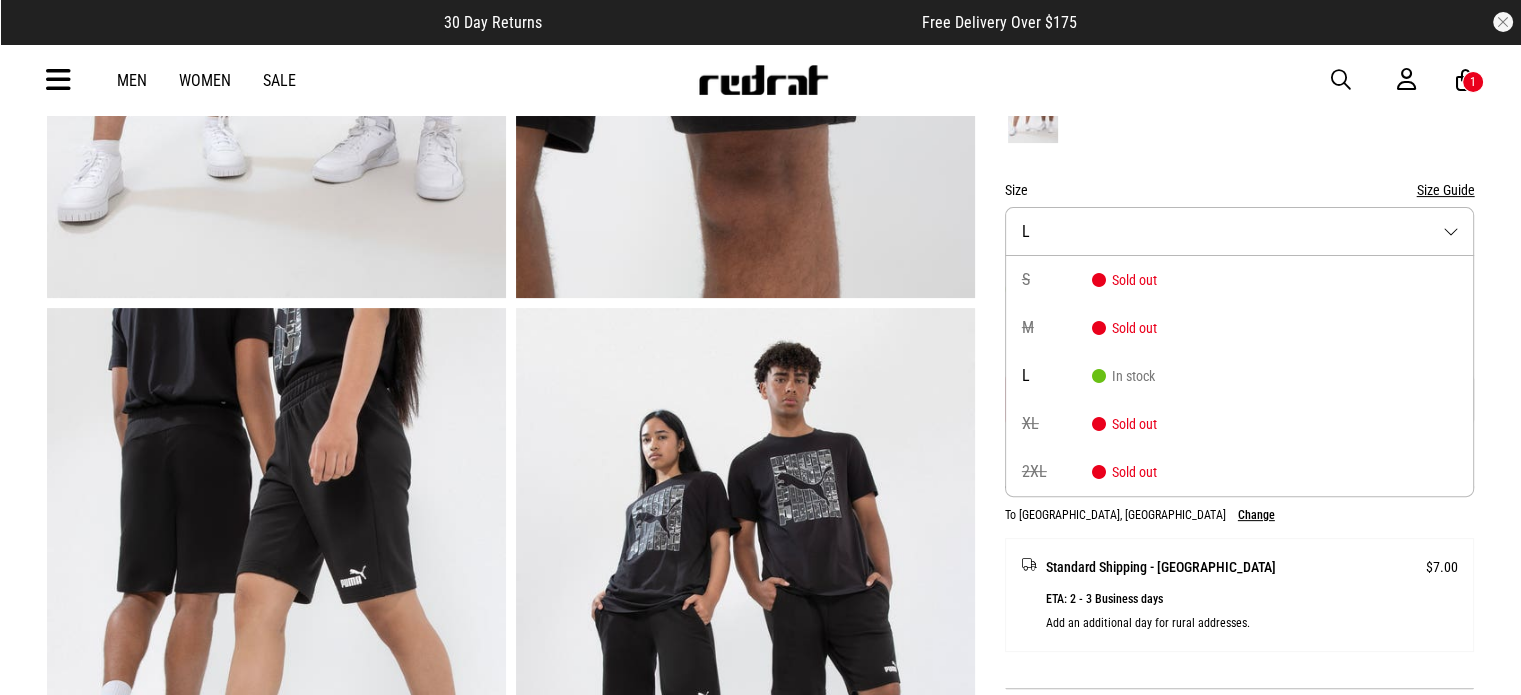 click on "Home Mens Bottoms Shorts Puma Essentials 10" Shorts         CLEARANCE          SHARE    Puma Essentials 10" Shorts   Style Code: 43142   $30.00   Was $59.99   49% off   - You save  $29.99     Buy now, Pay later.     4x $7.50
4x $7.50   12x $2.50*     Based on total order value being over $80   4x $7.50      Colour  Black    Size   Size Guide   Size L S   Sold out M   Sold out L   In stock XL   Sold out 2XL   Sold out   In Stock Online       Add to bag     Add to wishlist    Delivery     Click & Collect     Check in Store      To Auckland, New Zealand   Change     Standard Shipping - NZ    $7.00   ETA: 2 - 3 Business days  Add an additional day for rural addresses.       Product Details   Product Details       Returns    30 day returns available. Click  here  for more info.    Size & Fit   Micah wears size L and is 189cm Tufui wears size M and is 173cm   View the size table   Experience Excellence: Rated 'Excellent' on Trustpilot" at bounding box center (760, 788) 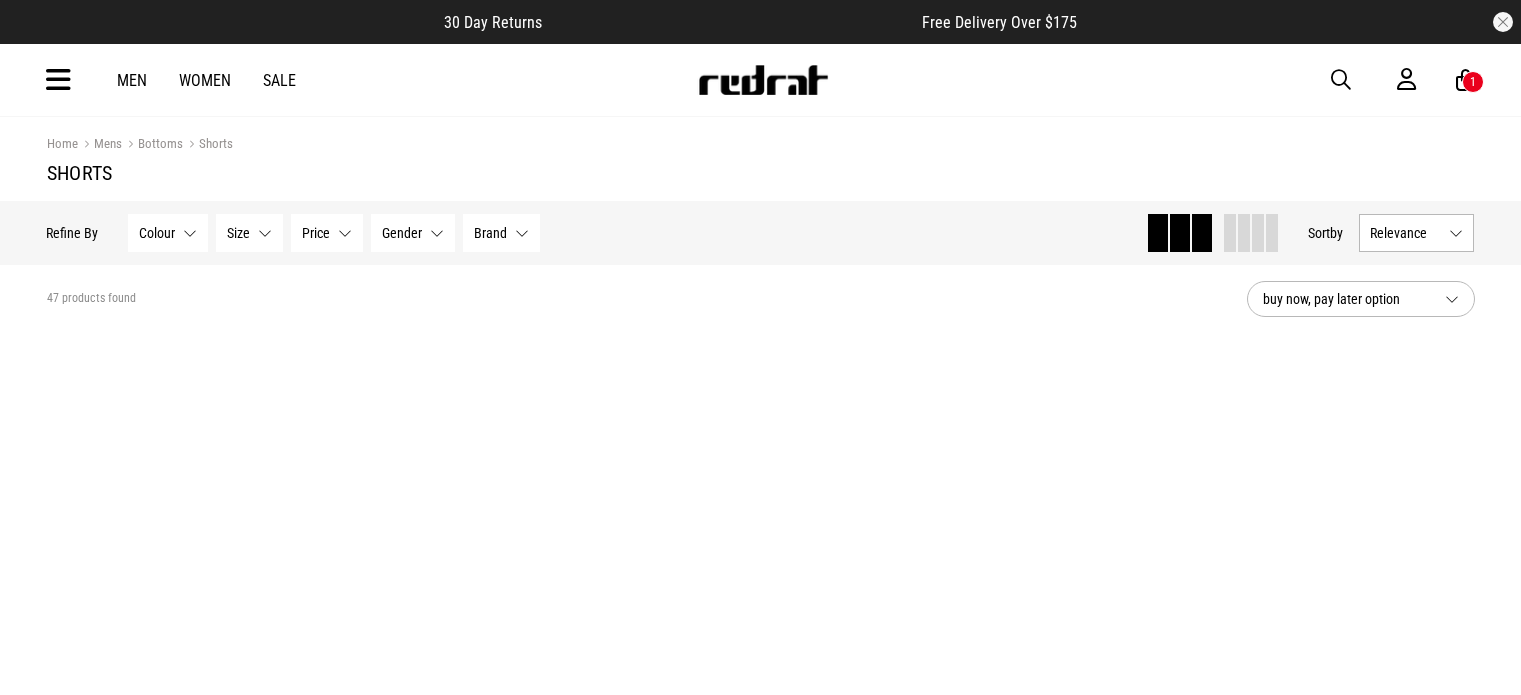 scroll, scrollTop: 1041, scrollLeft: 0, axis: vertical 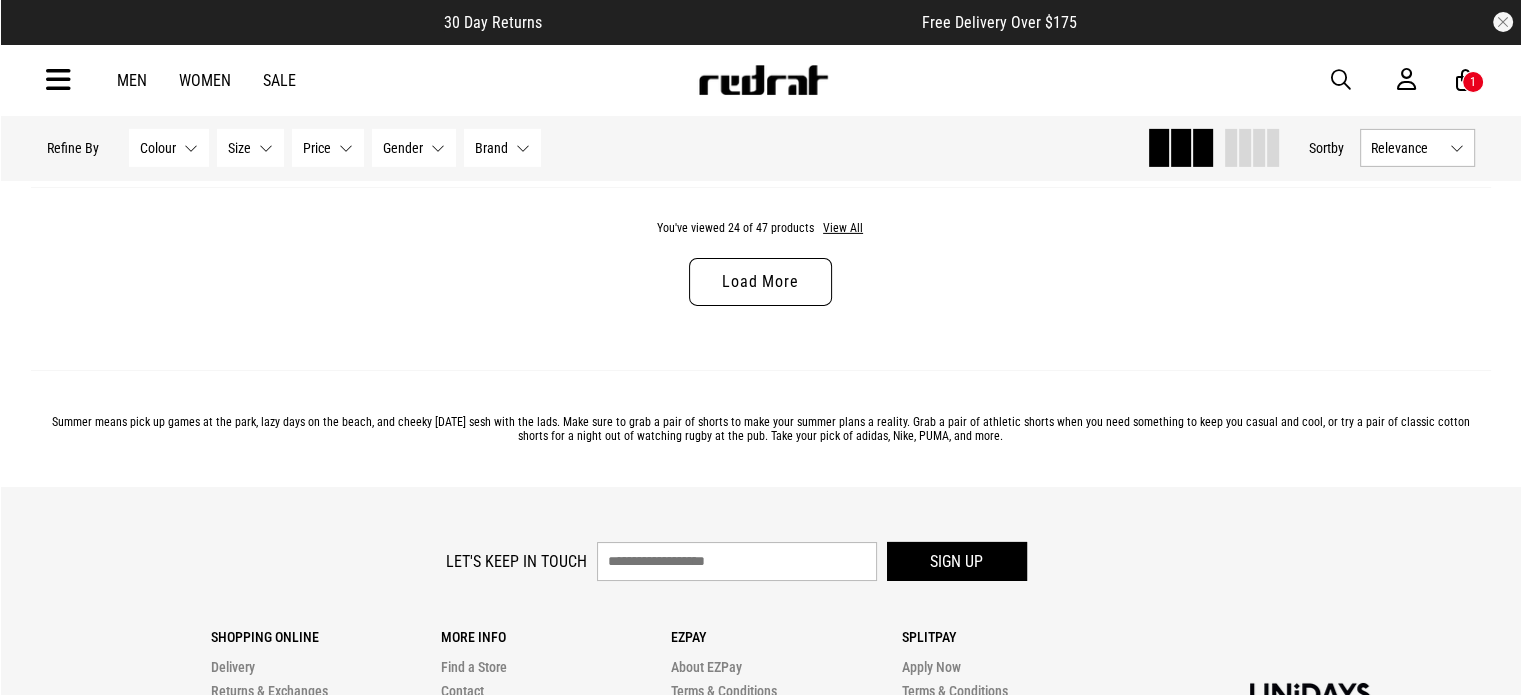 click on "Load More" at bounding box center (760, 282) 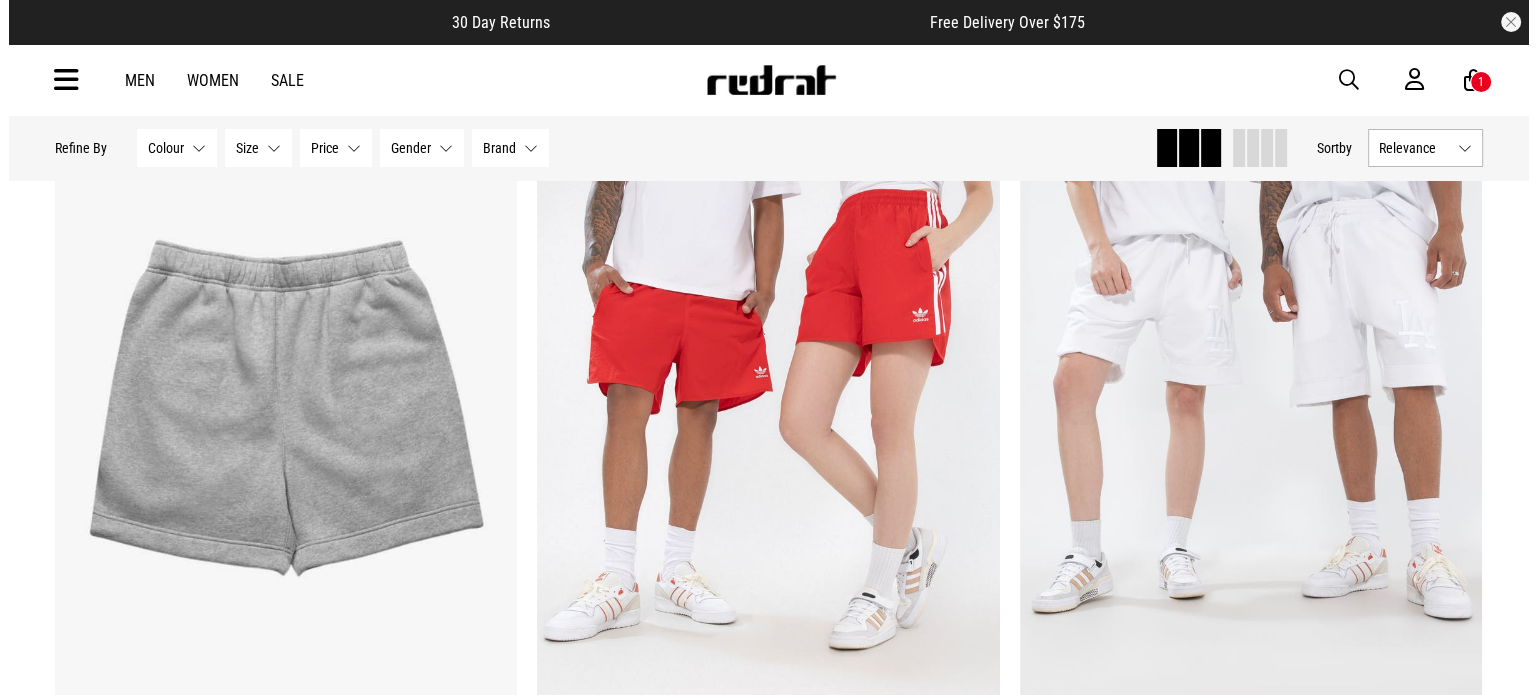 scroll, scrollTop: 7506, scrollLeft: 0, axis: vertical 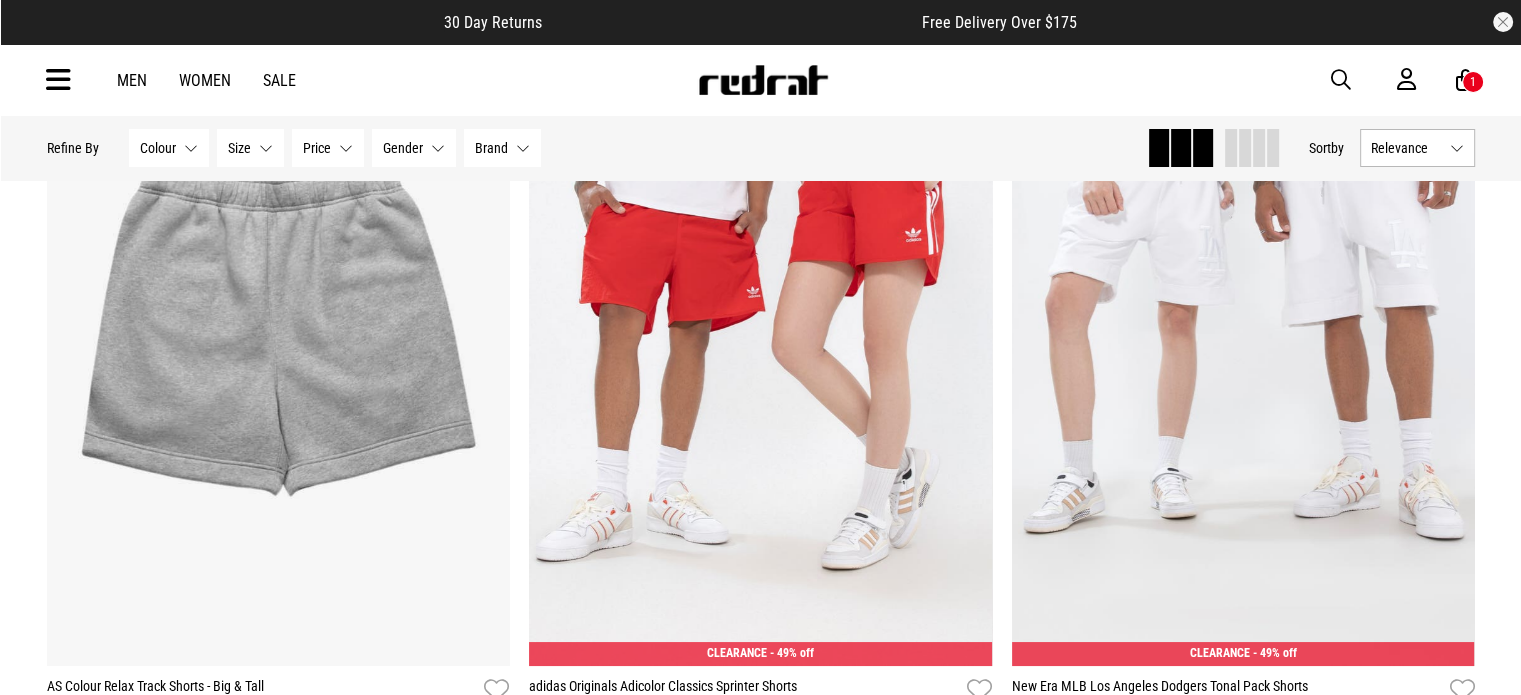 click at bounding box center (58, 80) 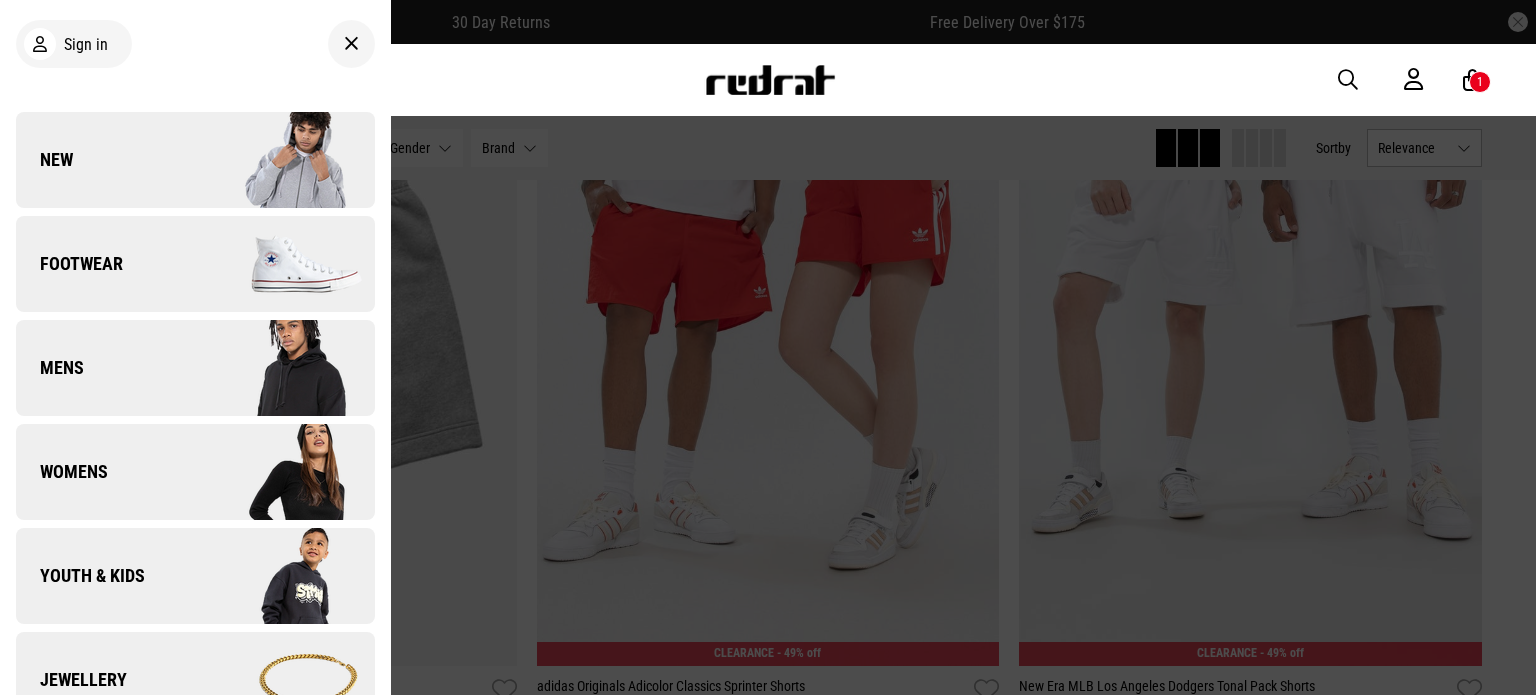 click on "Mens" at bounding box center (195, 368) 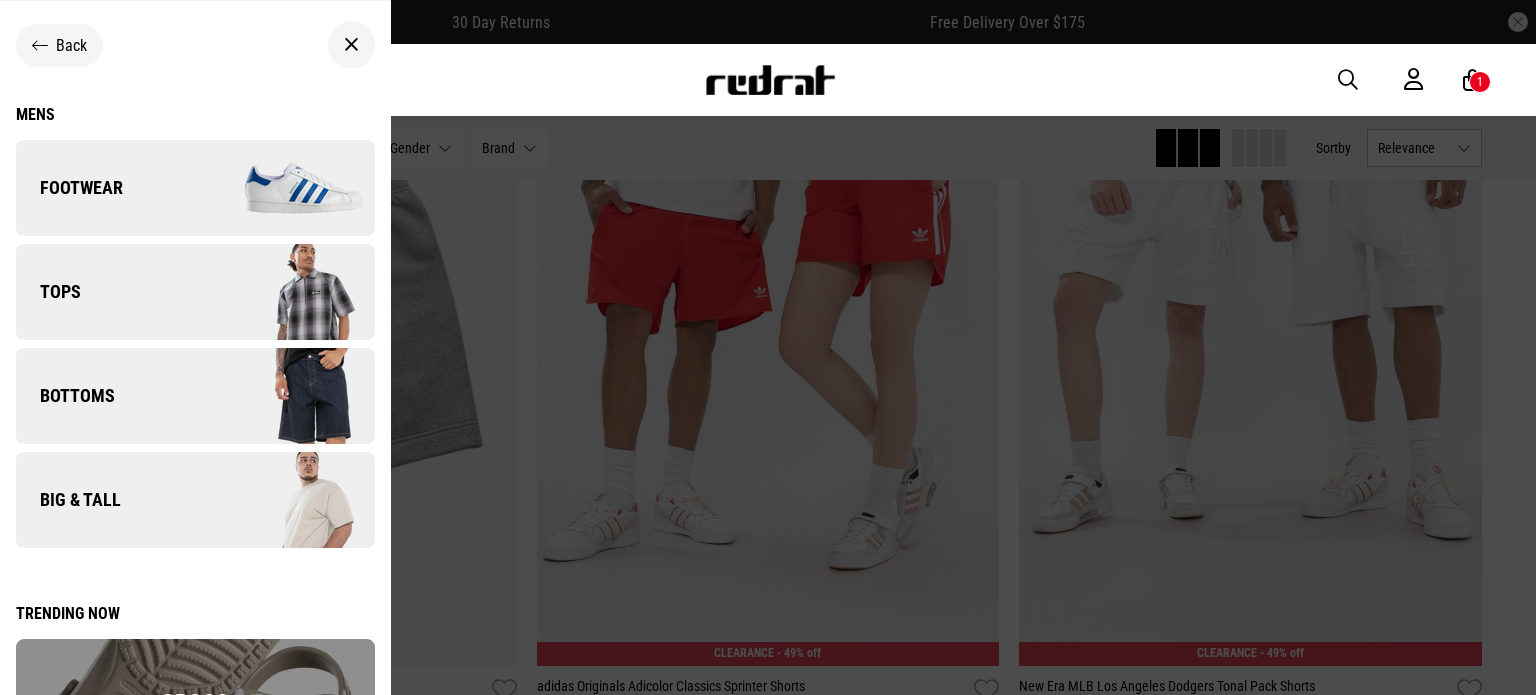 click at bounding box center [284, 396] 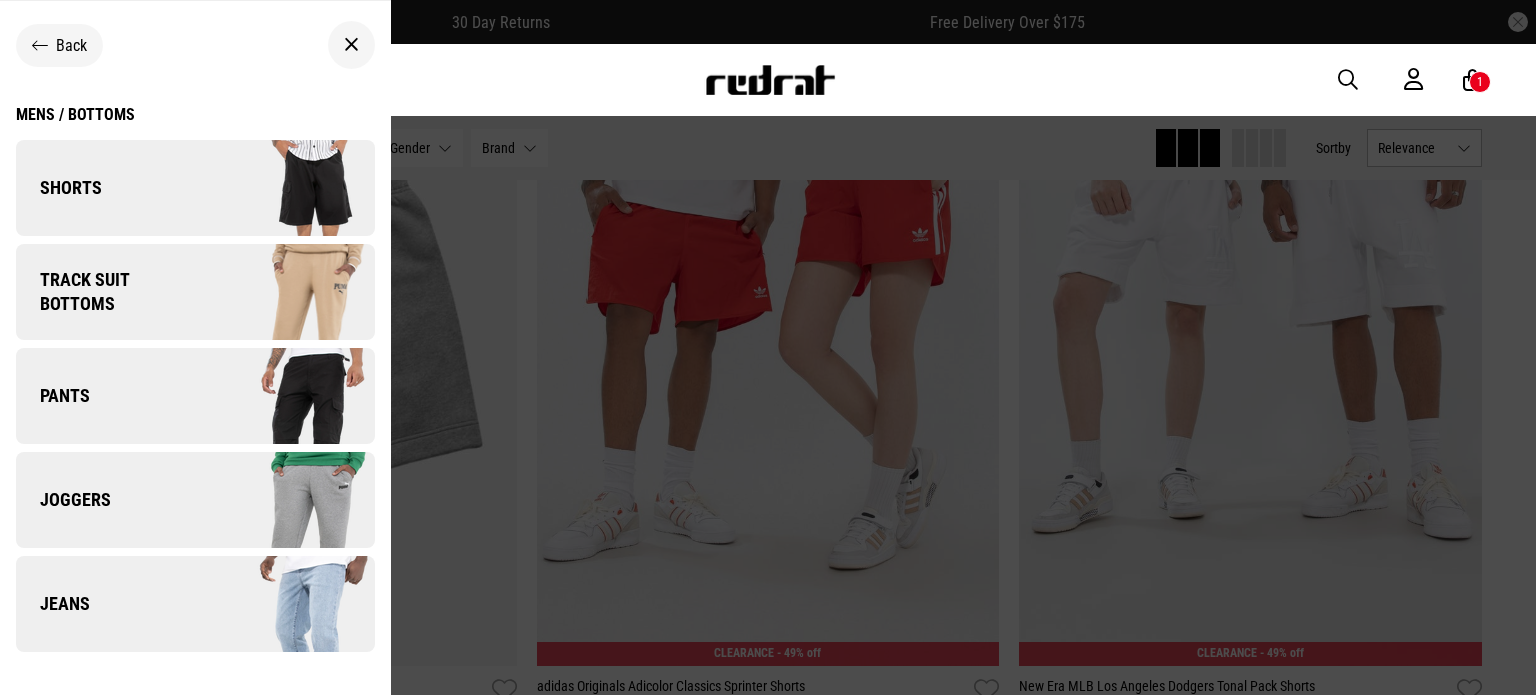 click at bounding box center [284, 188] 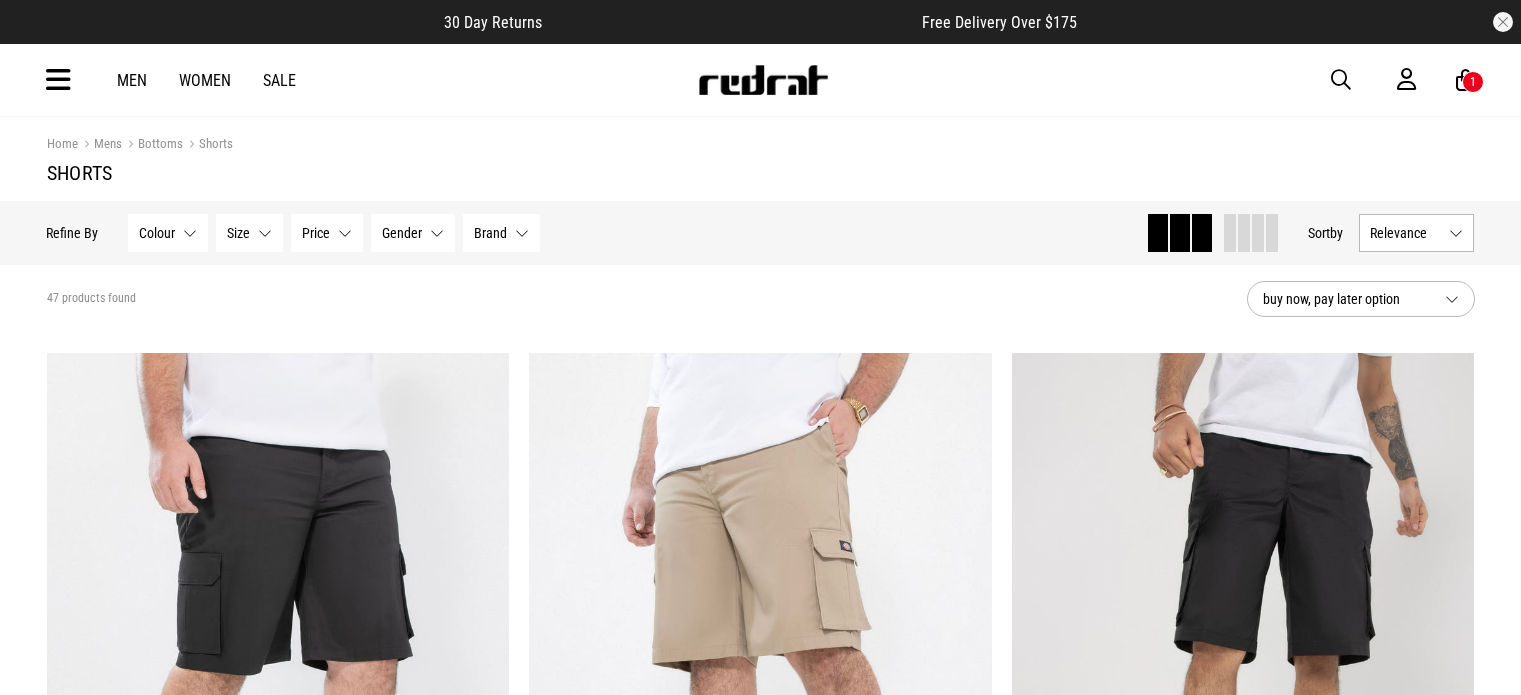 scroll, scrollTop: 0, scrollLeft: 0, axis: both 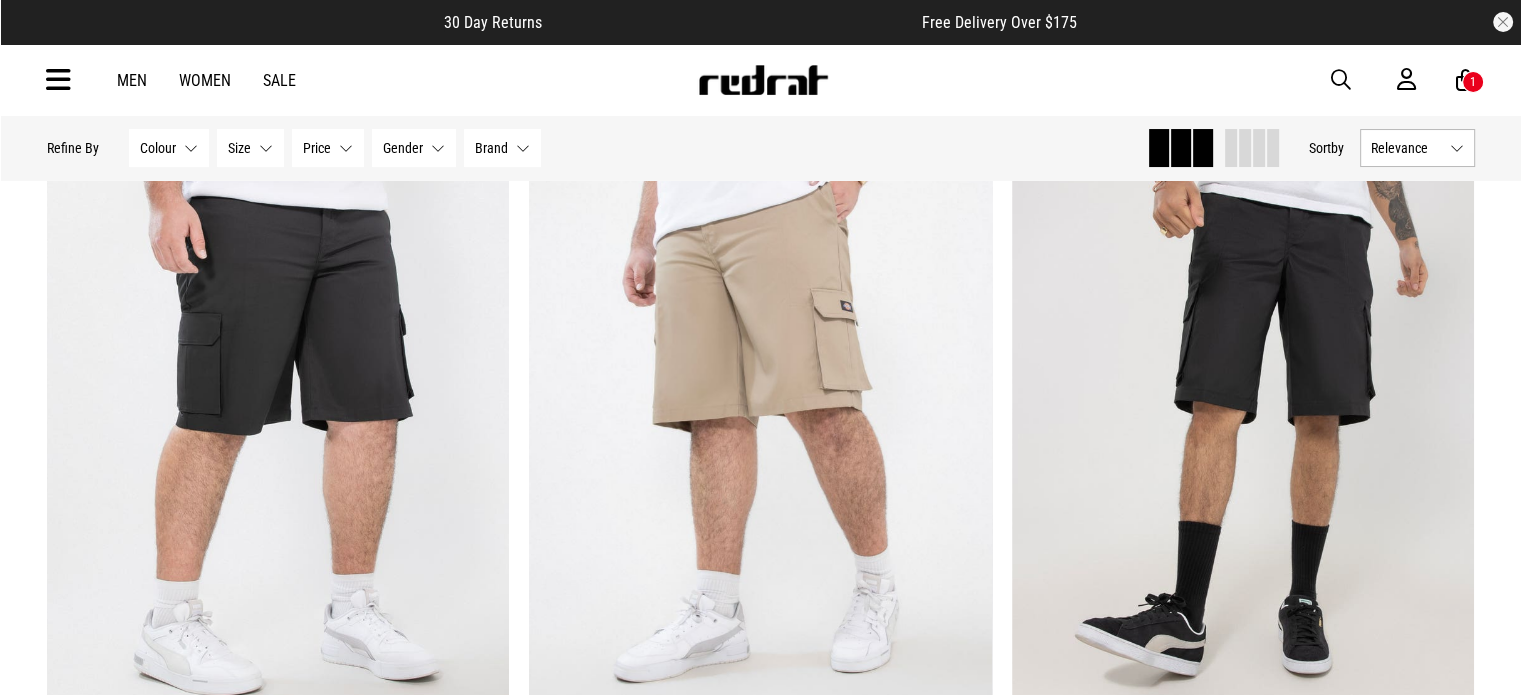 click on "30 Day Returns       Free Delivery Over $175       Your Cart            Just Added   New Era NRL 9Forty A-Frame New Zealand Warriors Snapback Cap        $59.99          One Size     *       Move to Wish List             Items aren't reserved until order has been submitted
Promo Code
Apply         Order Summary   1 item   $59.99   Shipping   TBC       Total   $59.99   Includes GST of   $7.82              GO TO CHECKOUT                      Men   Women   Sale     Sign in     New       Back         Footwear       Back         Mens       Back         Womens       Back         Youth & Kids       Back         Jewellery       Back         Headwear       Back         Accessories       Back         Deals       Back         Sale   UP TO 60% OFF
Shop by Brand
adidas
Converse
New Era
See all brands     Gift Cards   Find a Store   Delivery     FAQ" at bounding box center [760, 3571] 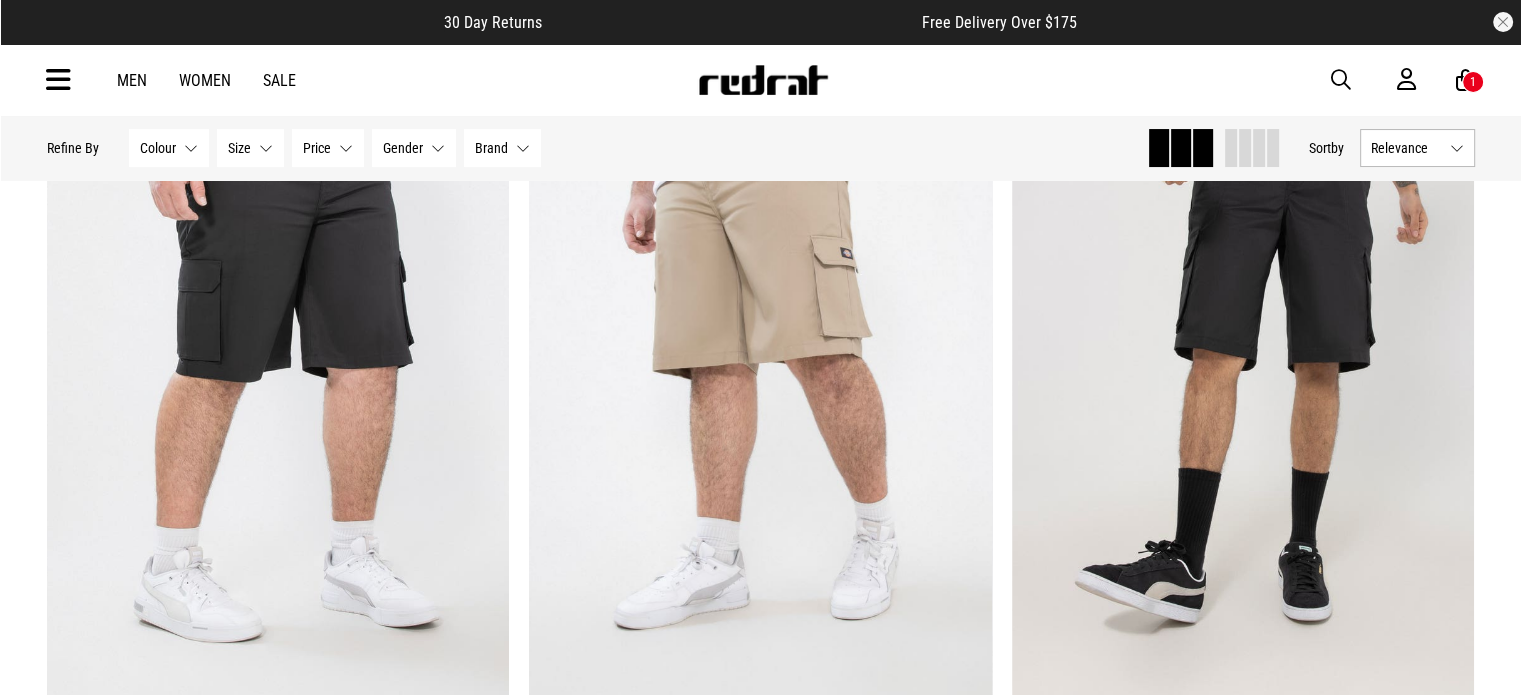 scroll, scrollTop: 0, scrollLeft: 0, axis: both 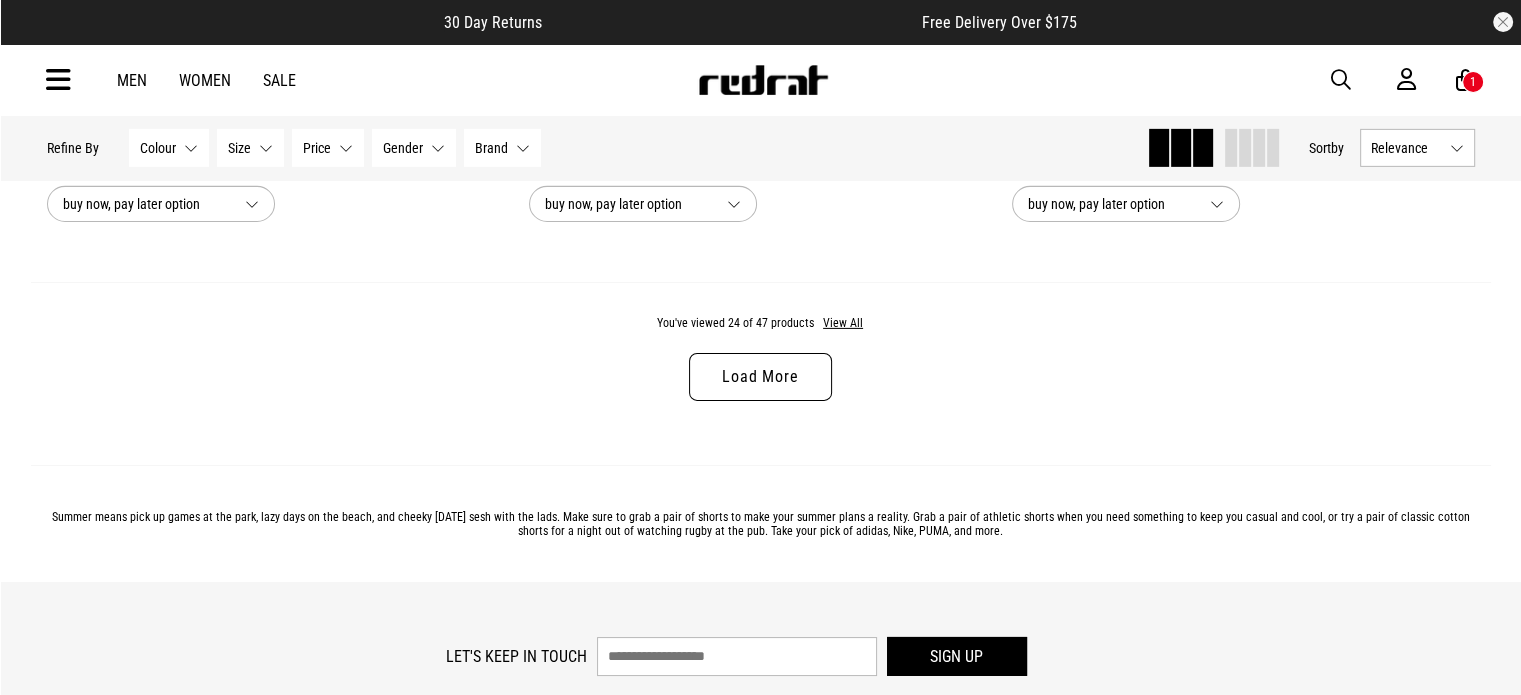 click on "Load More" at bounding box center [760, 377] 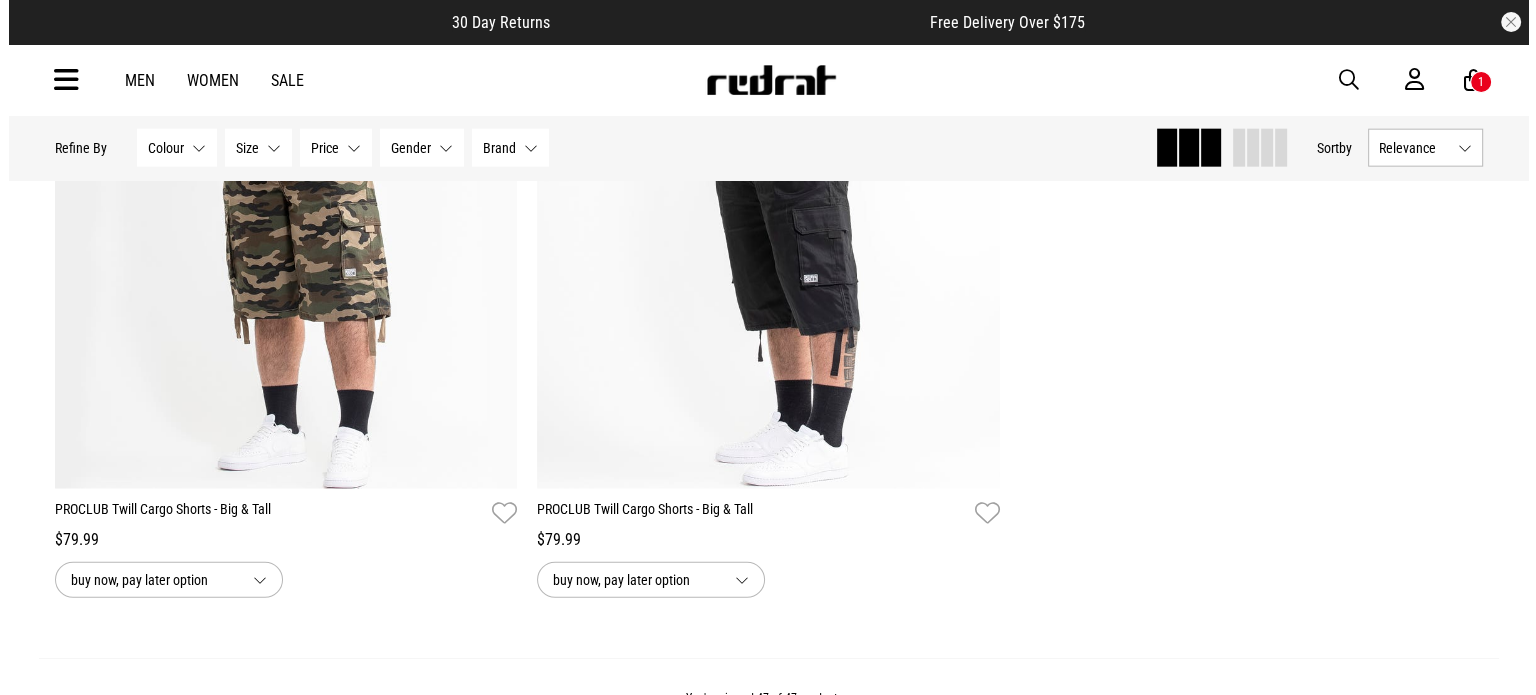 scroll, scrollTop: 12518, scrollLeft: 0, axis: vertical 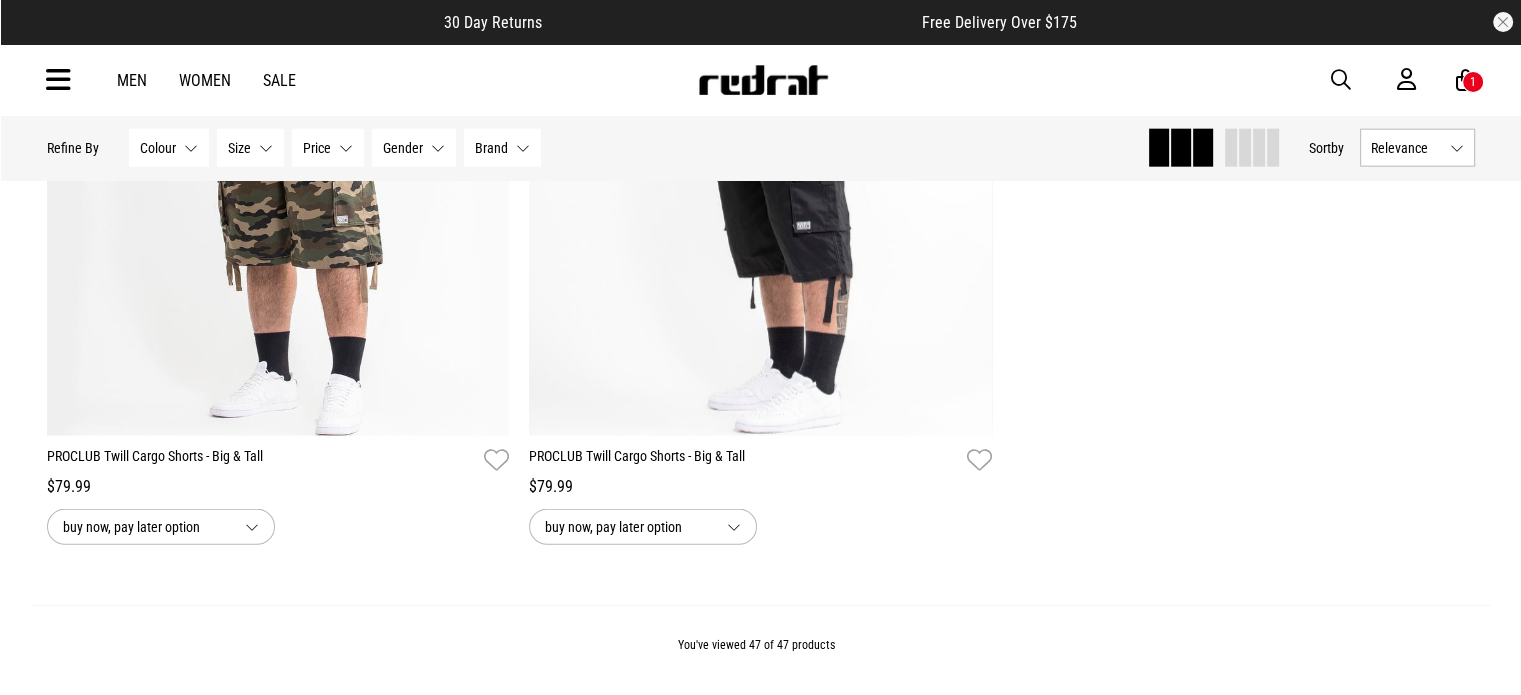 click at bounding box center (58, 80) 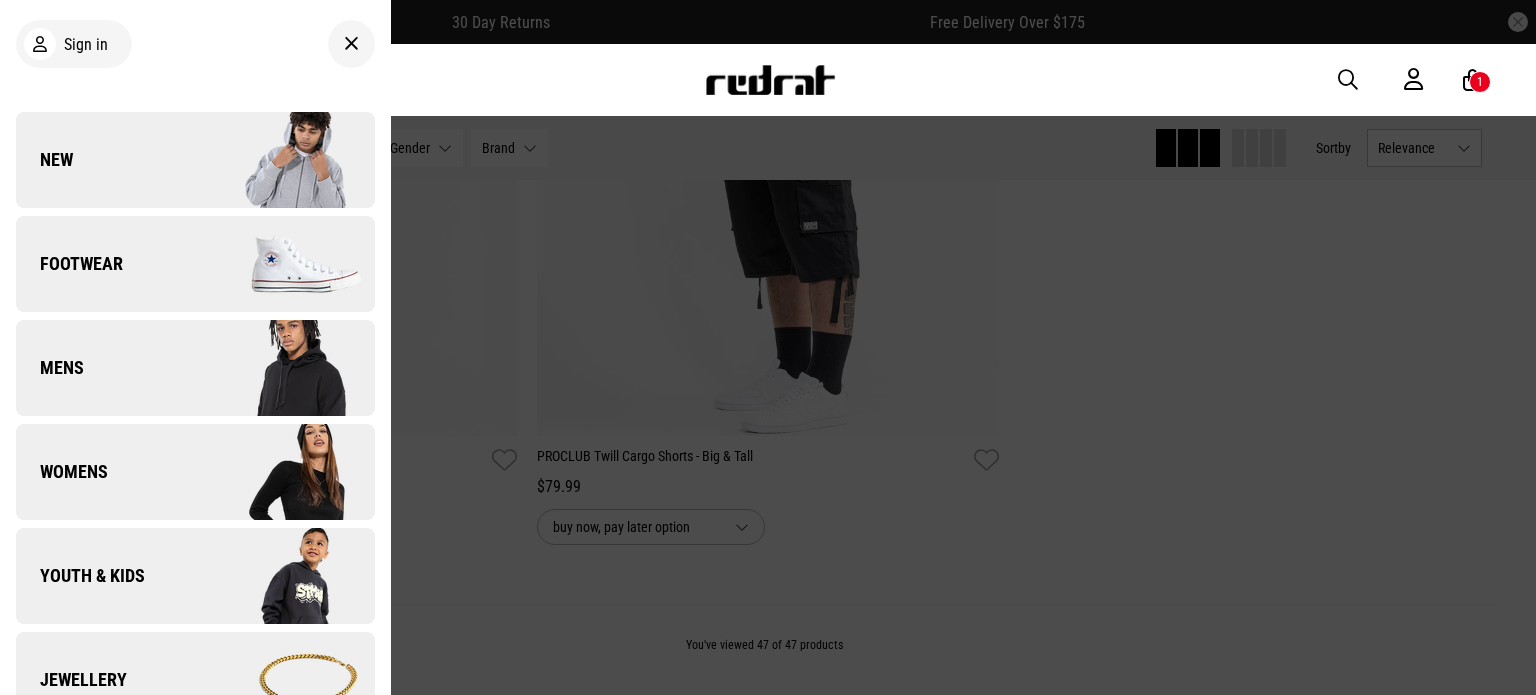 click on "Mens" at bounding box center [195, 368] 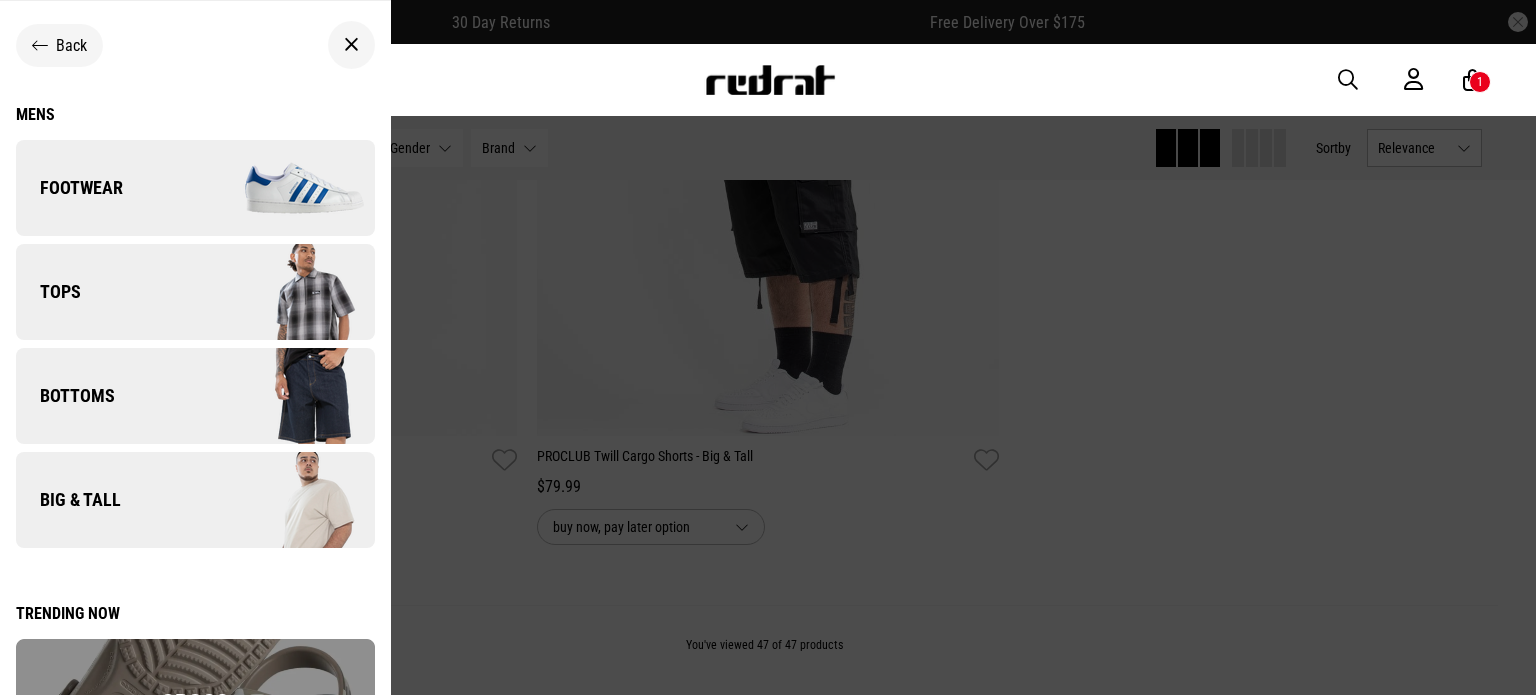click on "Tops" at bounding box center (195, 292) 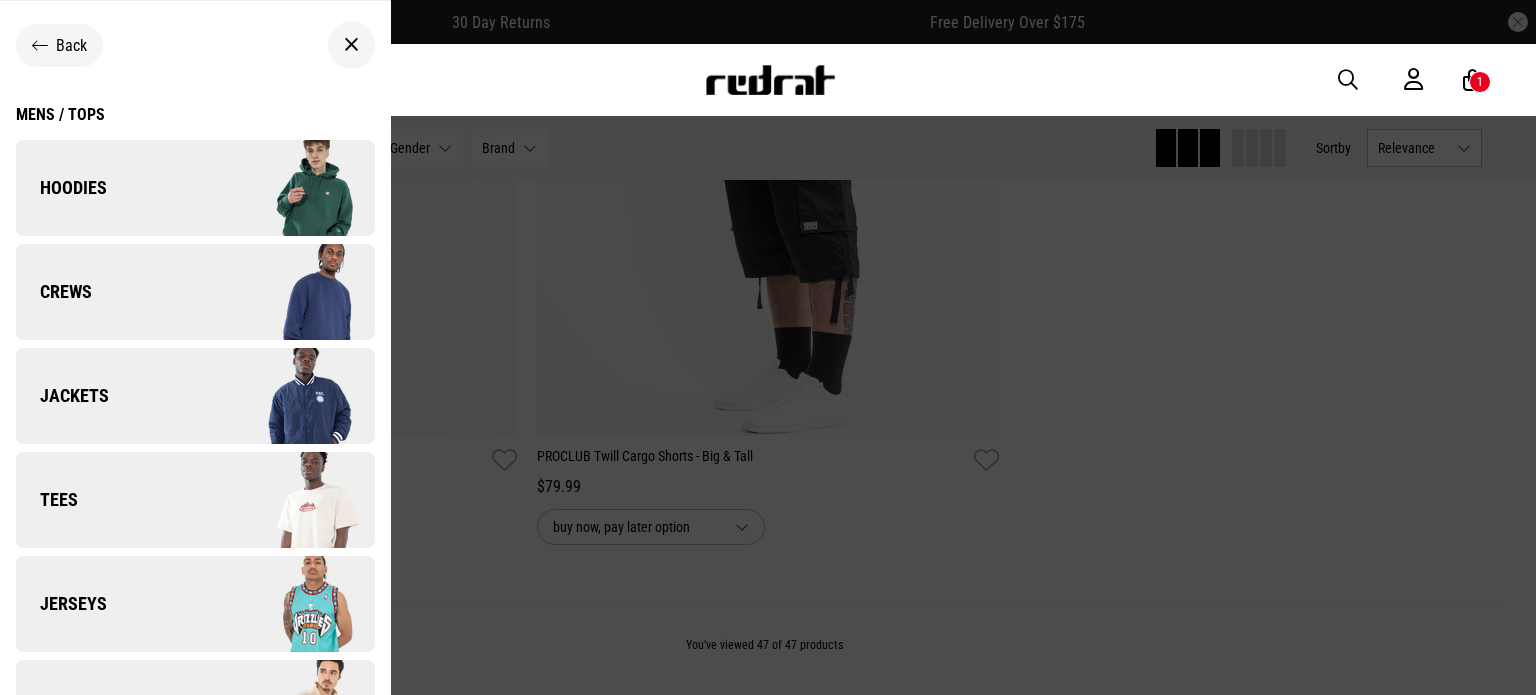 click at bounding box center [284, 188] 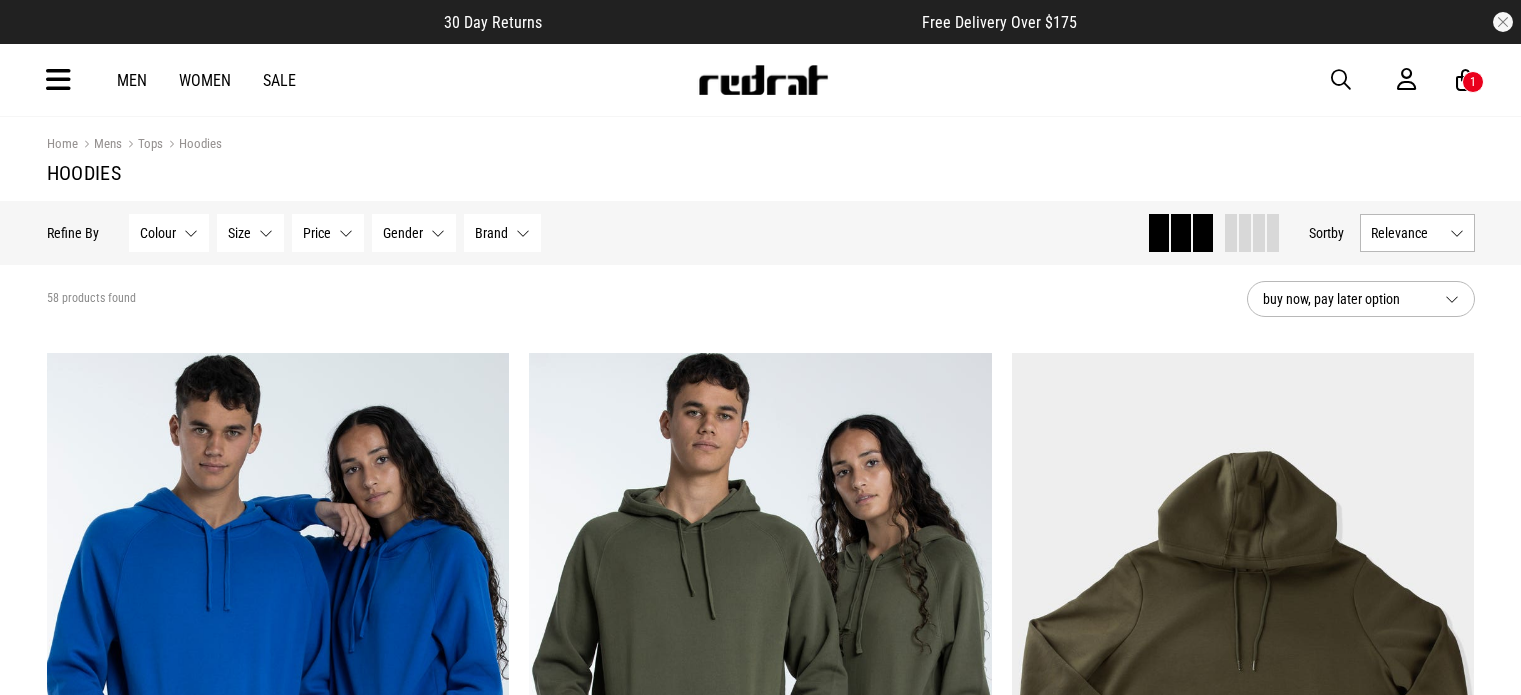 scroll, scrollTop: 0, scrollLeft: 0, axis: both 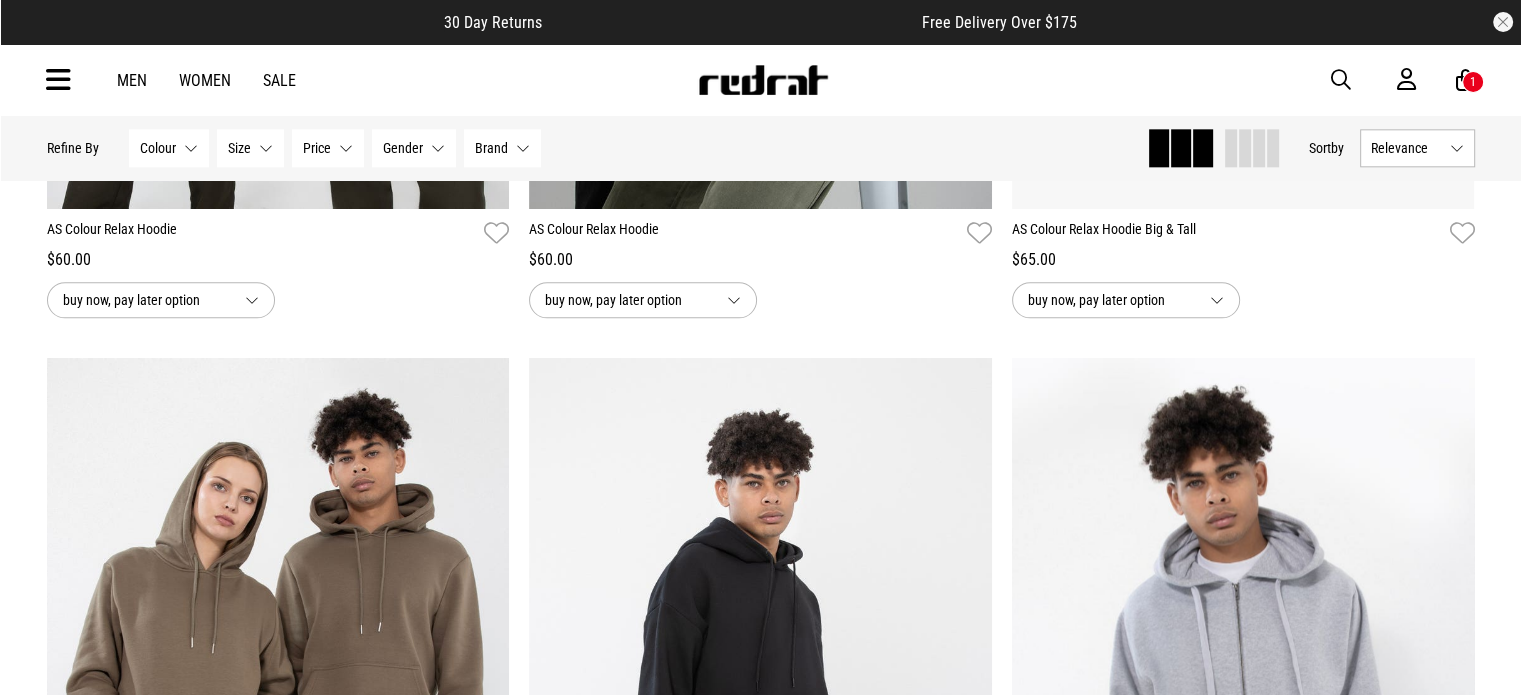 click at bounding box center (1341, 80) 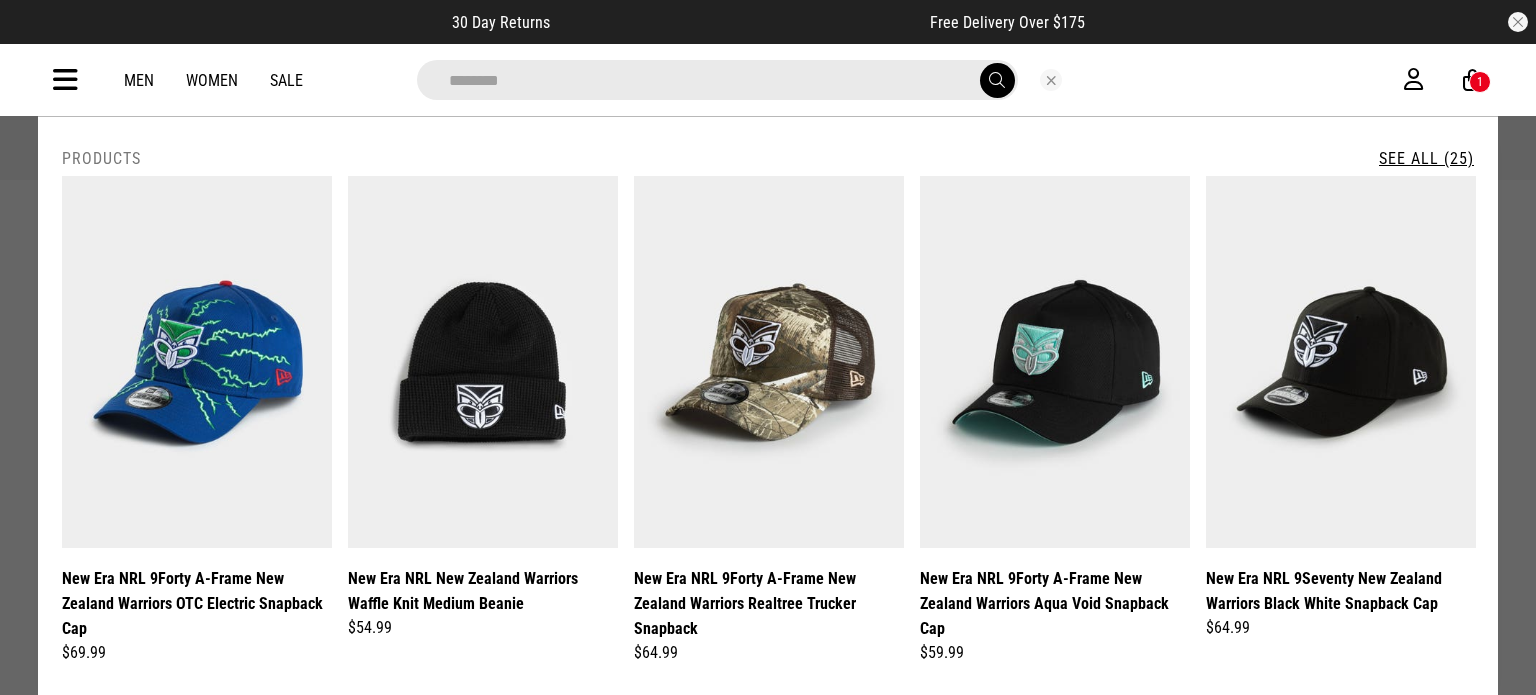 scroll, scrollTop: 9, scrollLeft: 0, axis: vertical 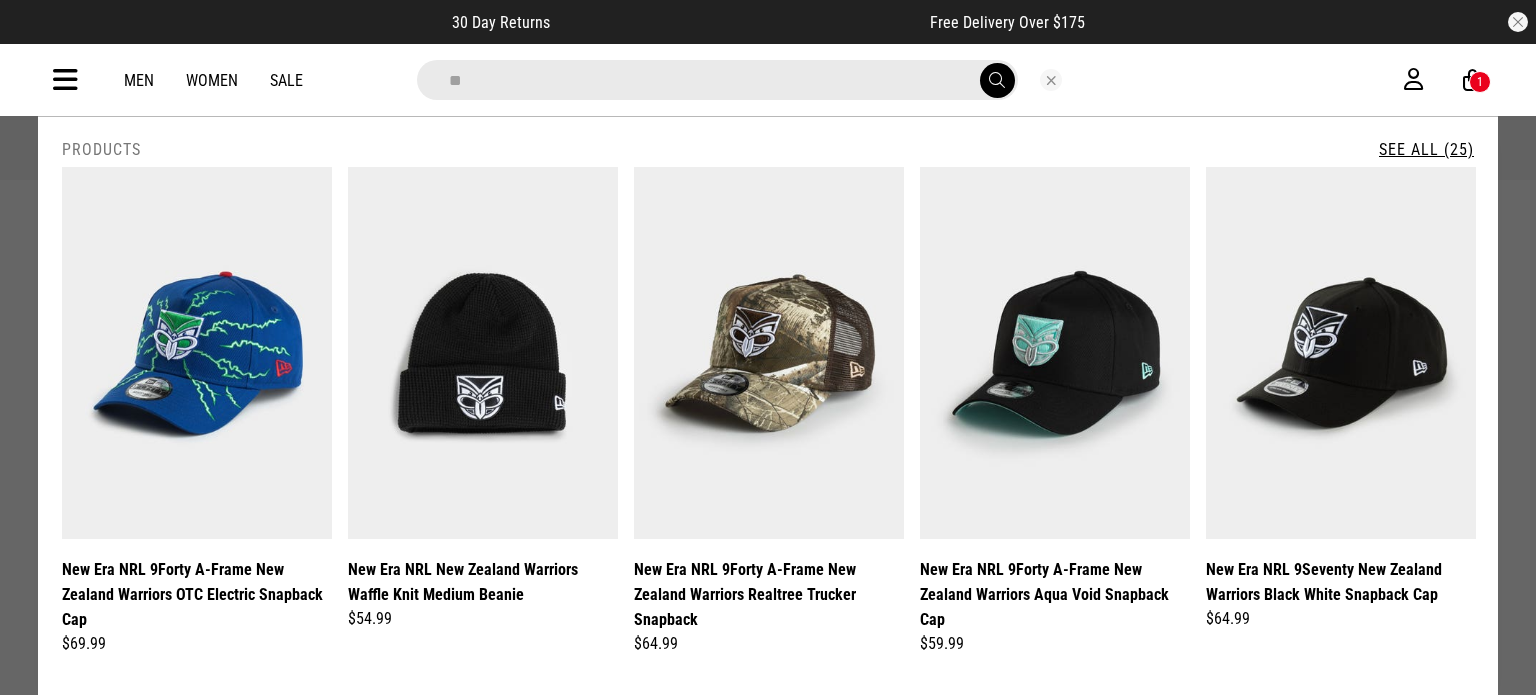 type on "*" 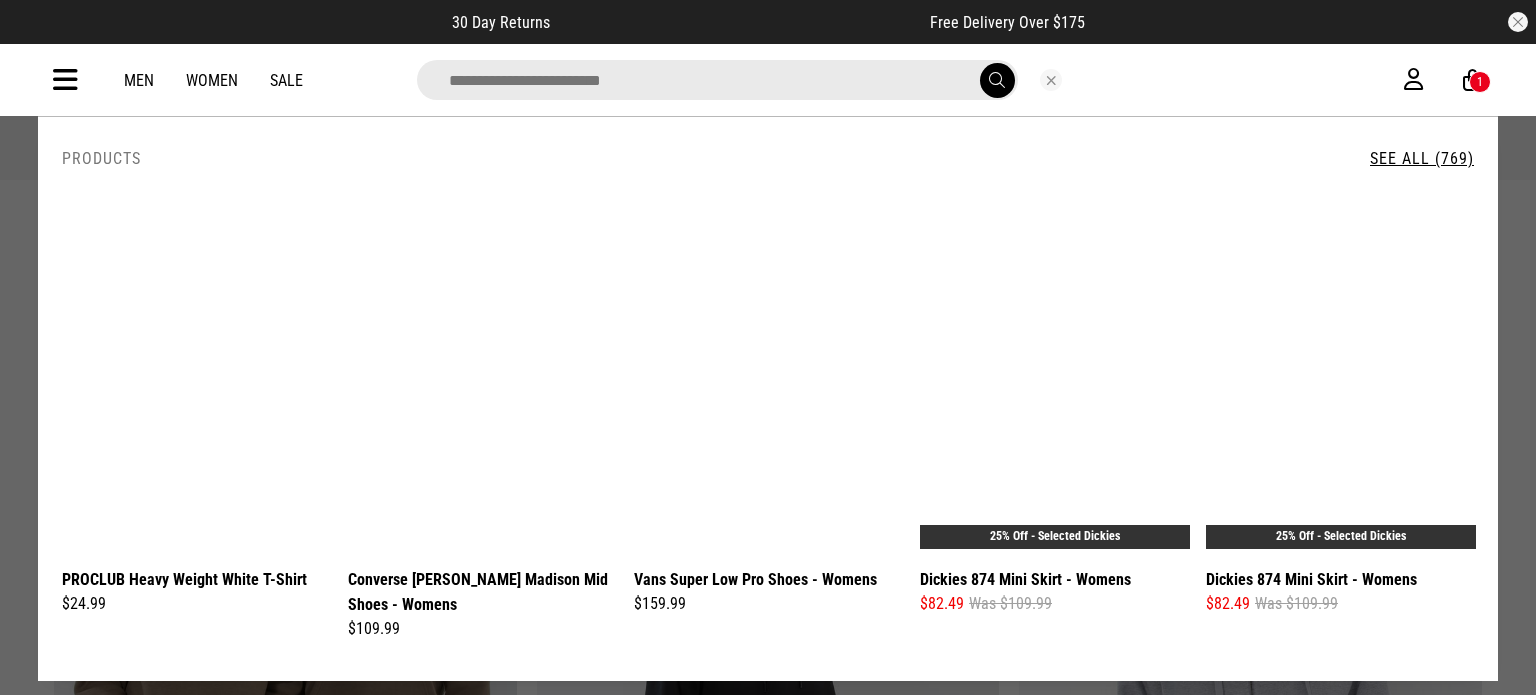 scroll, scrollTop: 0, scrollLeft: 0, axis: both 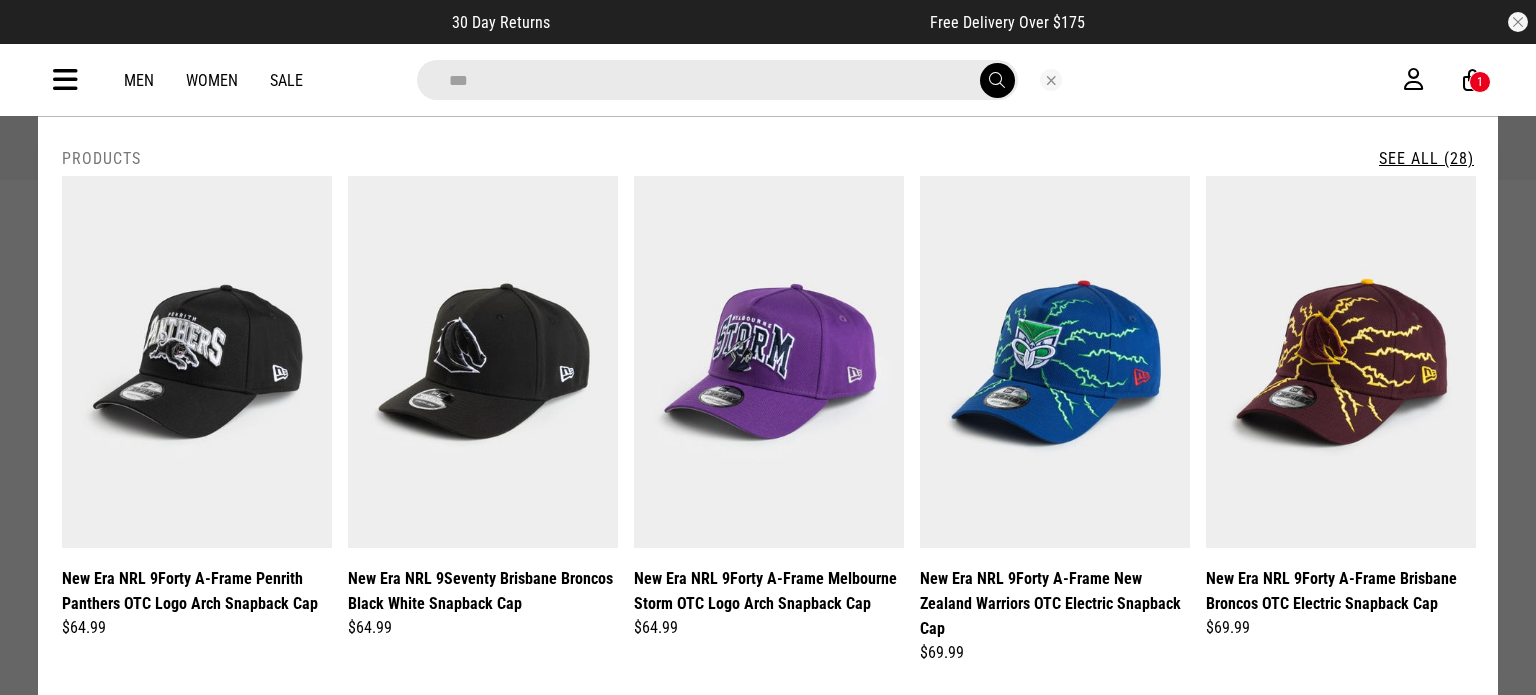 type on "***" 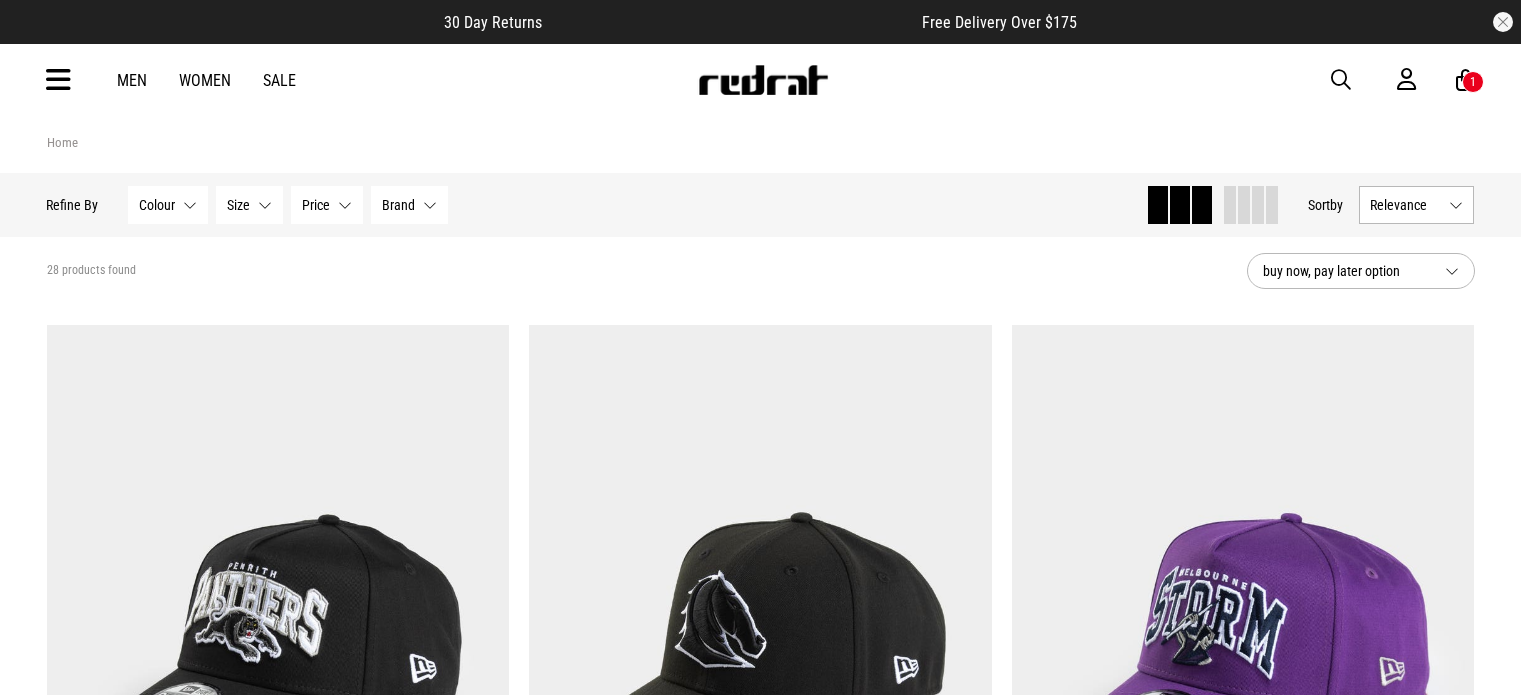 scroll, scrollTop: 0, scrollLeft: 0, axis: both 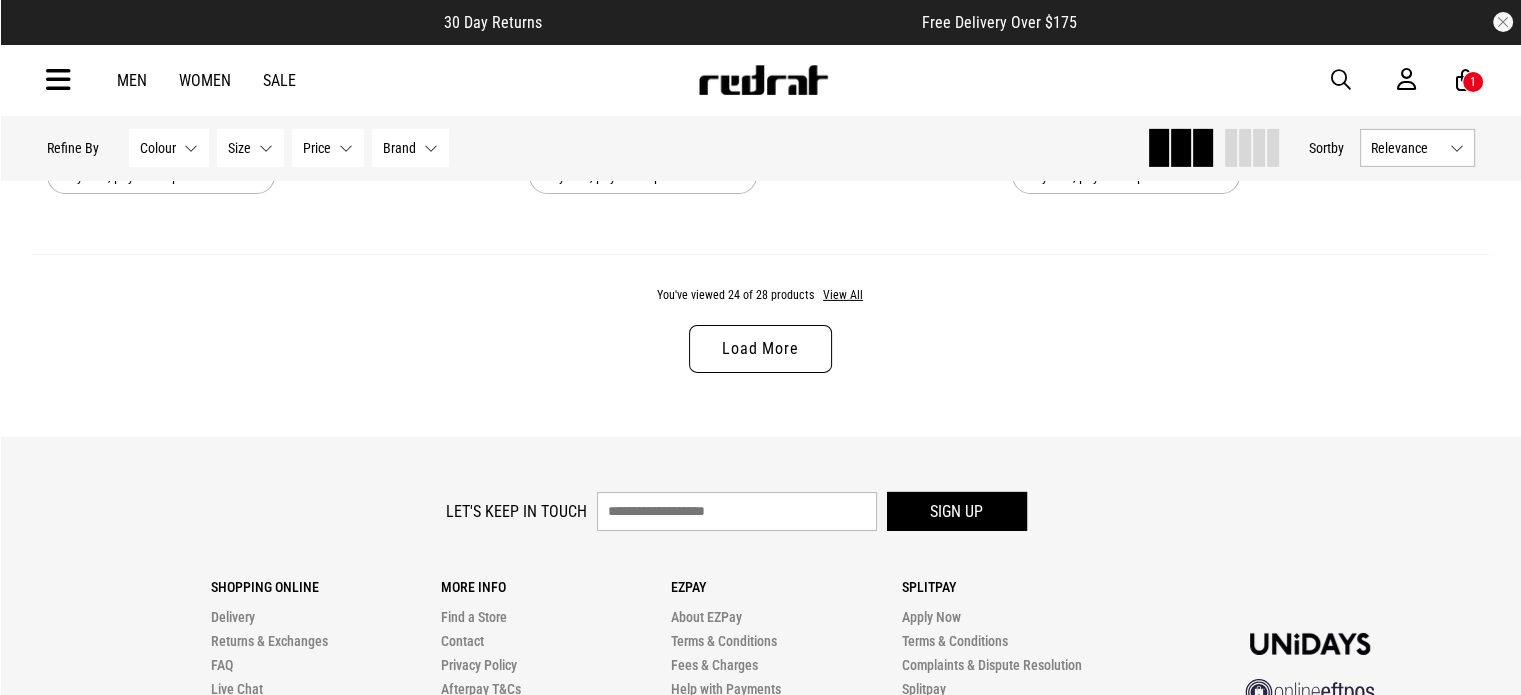 click on "Load More" at bounding box center (760, 349) 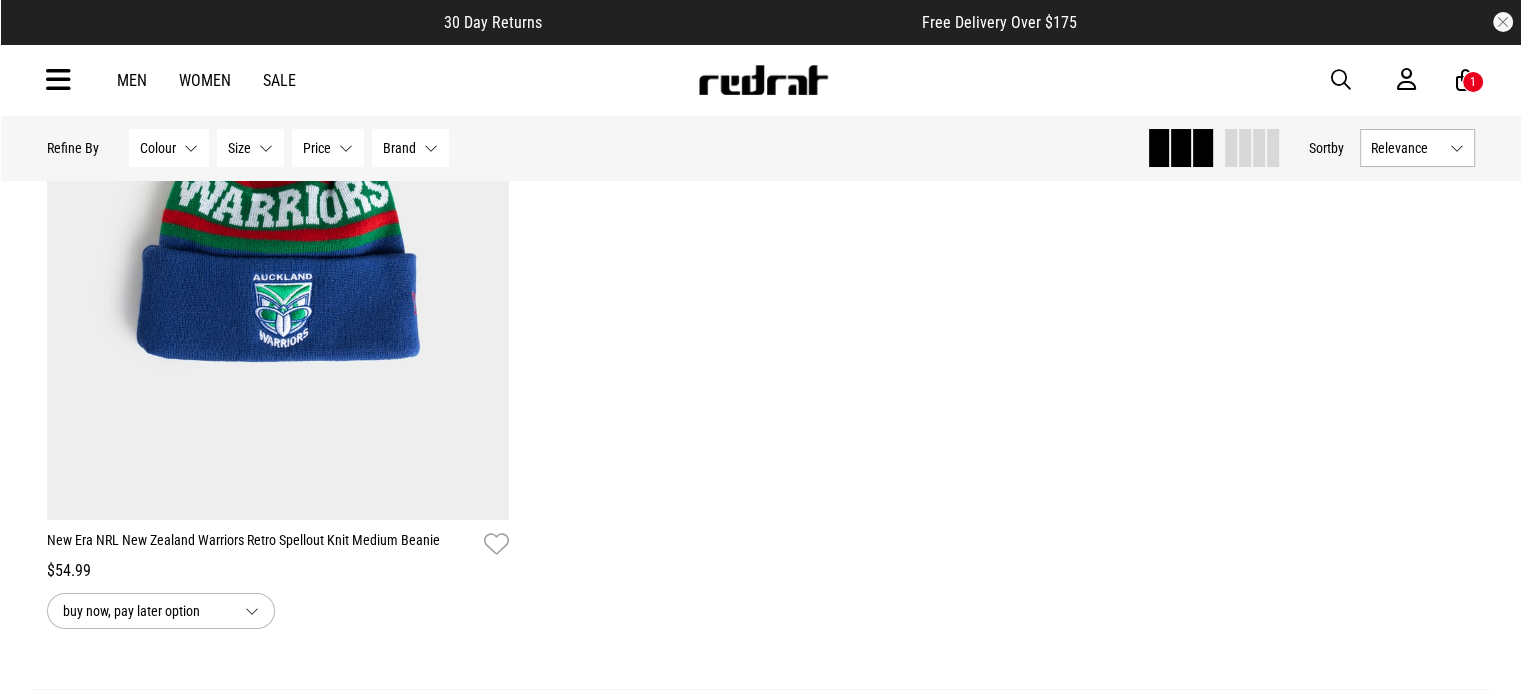 scroll, scrollTop: 7689, scrollLeft: 0, axis: vertical 